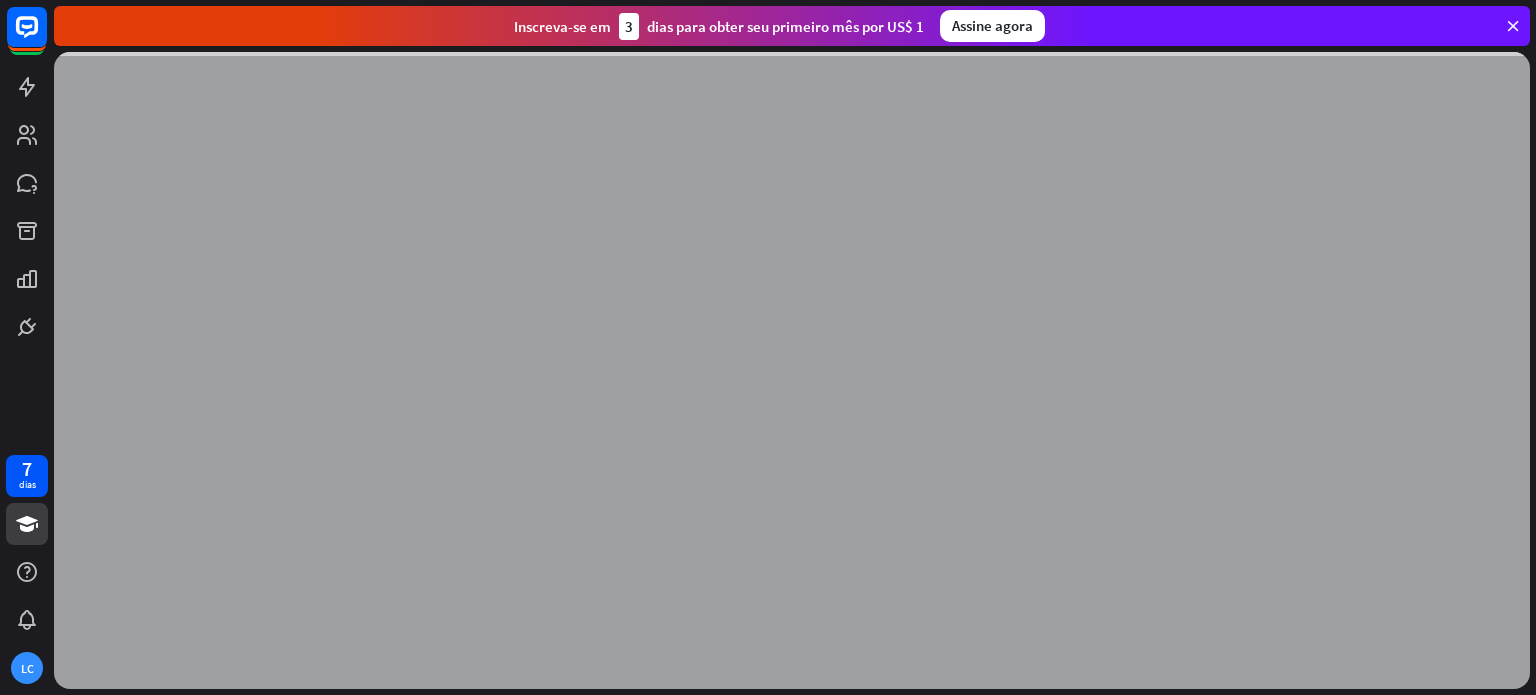 scroll, scrollTop: 0, scrollLeft: 0, axis: both 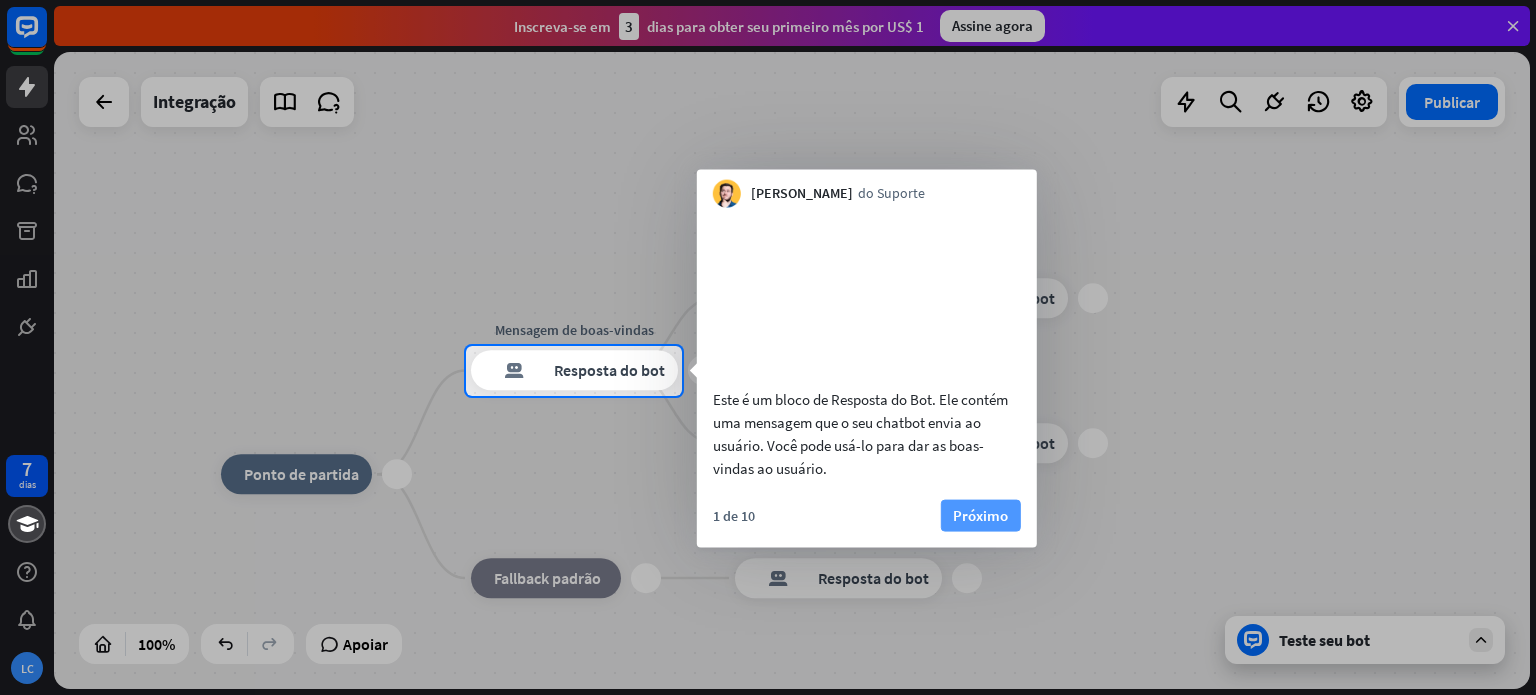 click on "Próximo" at bounding box center [980, 514] 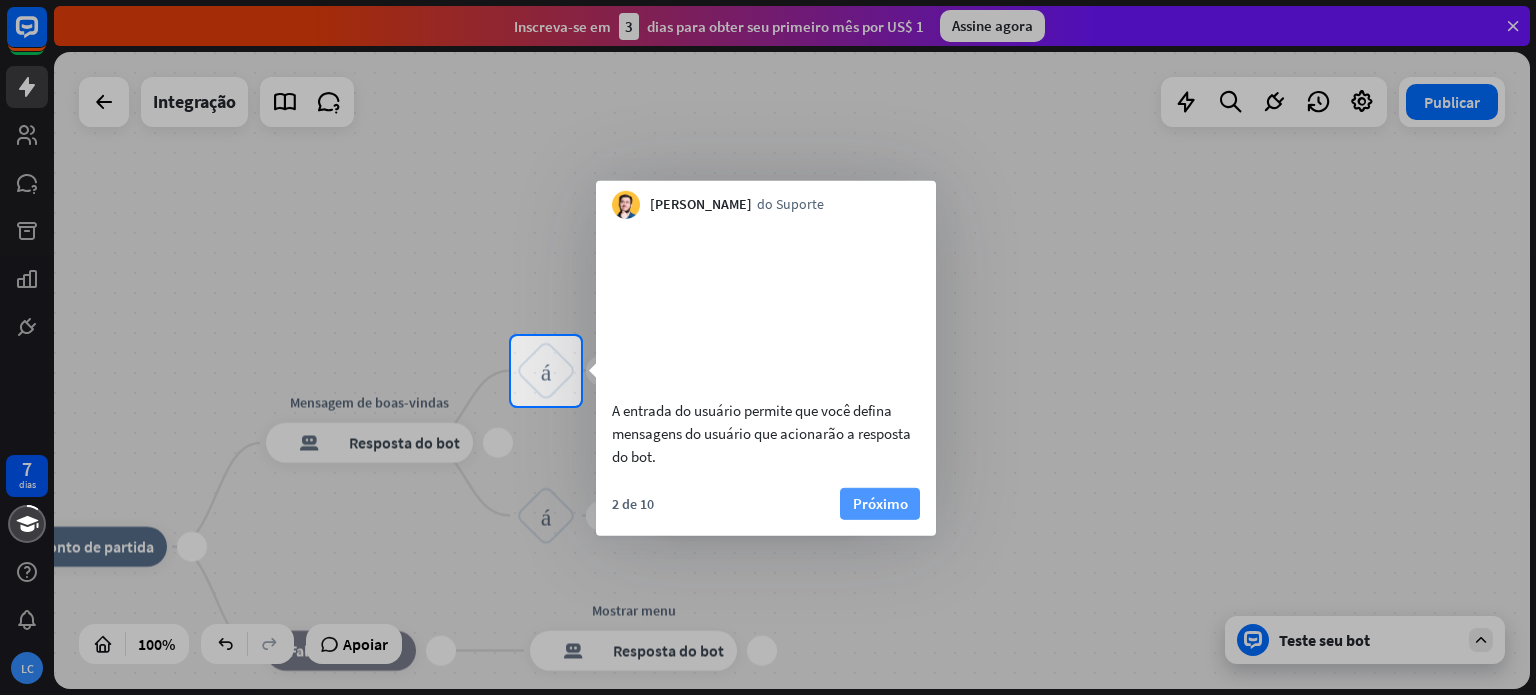 click on "Próximo" at bounding box center (880, 502) 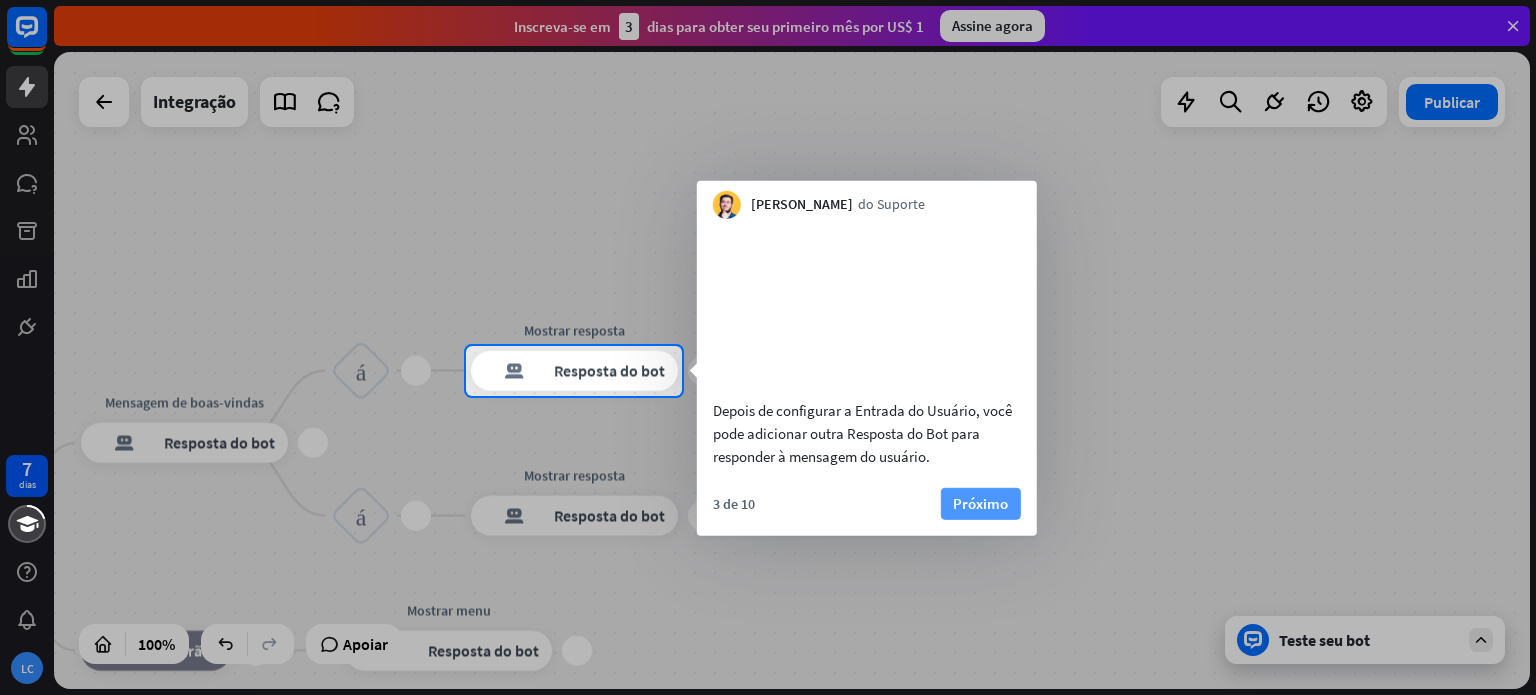 click on "Próximo" at bounding box center [980, 502] 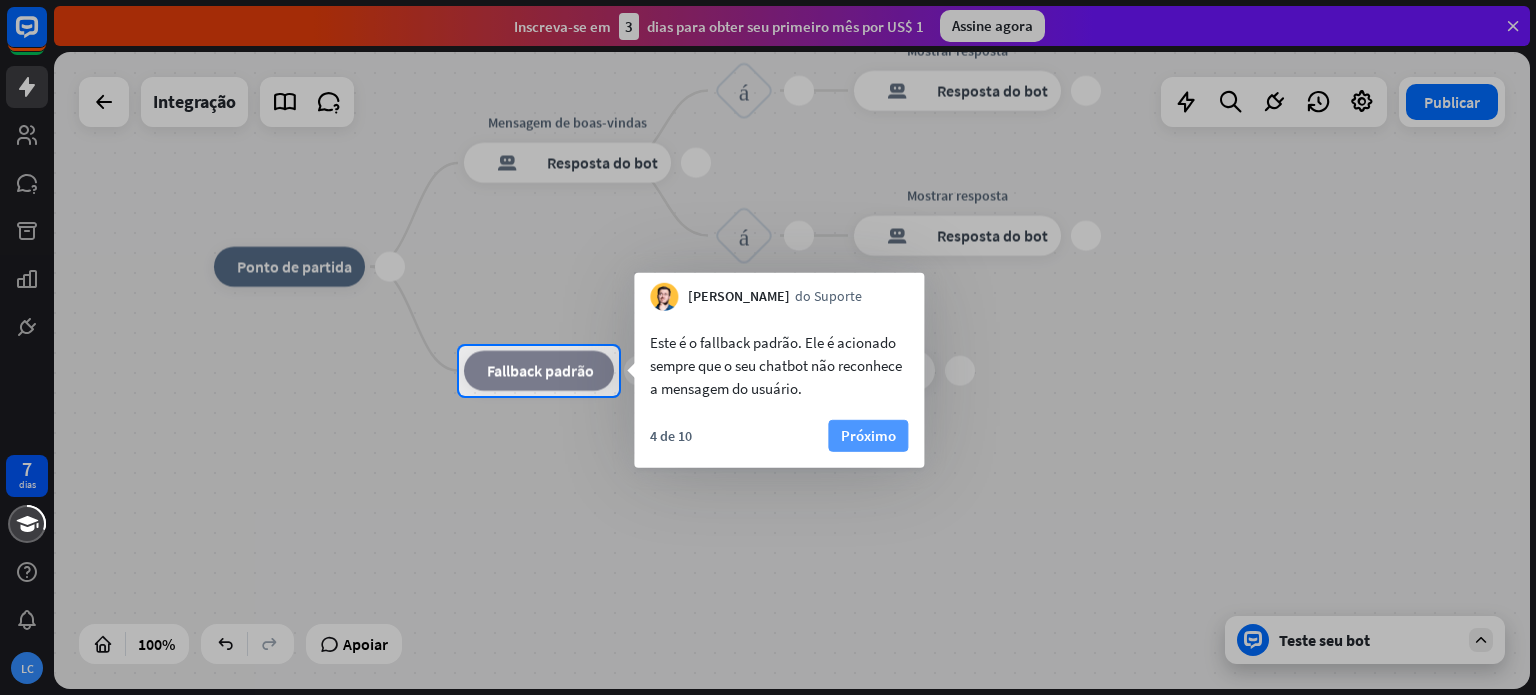 click on "Próximo" at bounding box center (868, 435) 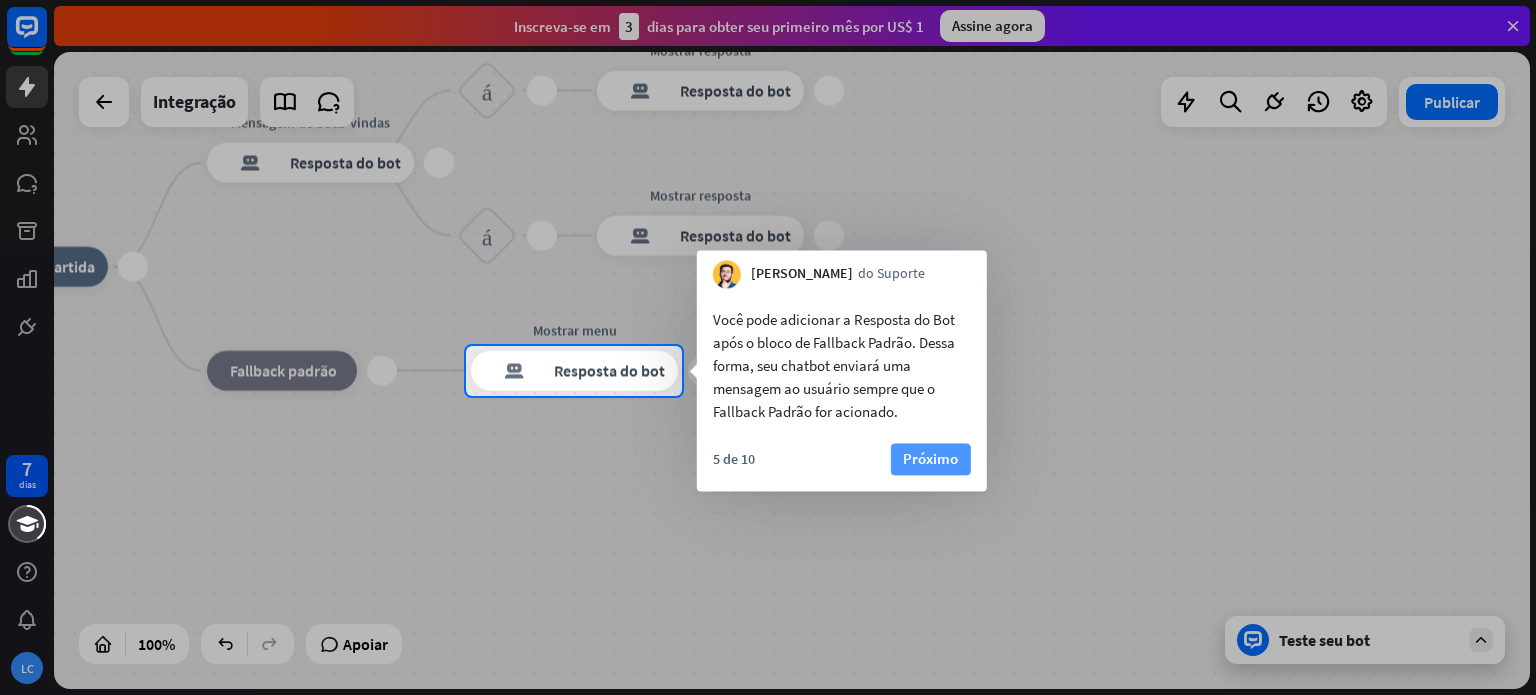 click on "Próximo" at bounding box center [930, 458] 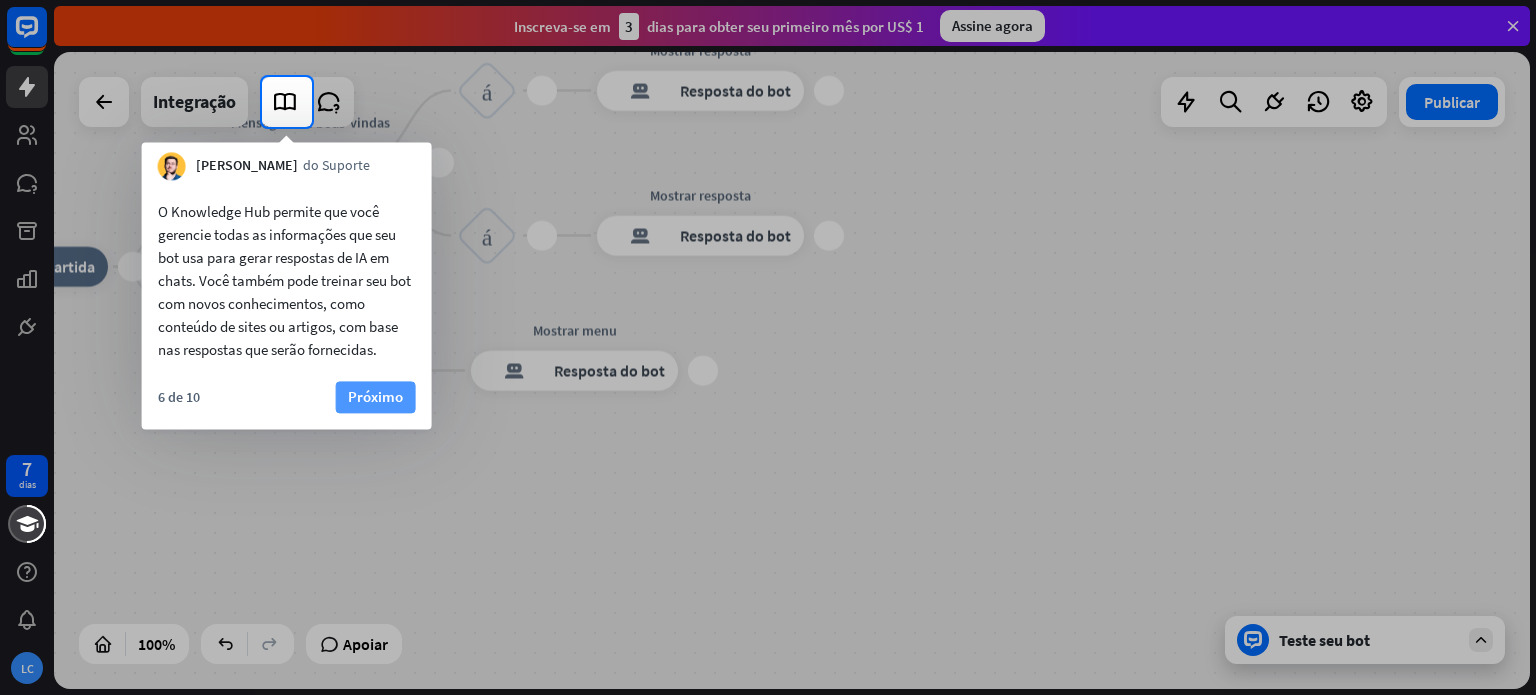 click on "Próximo" at bounding box center (375, 396) 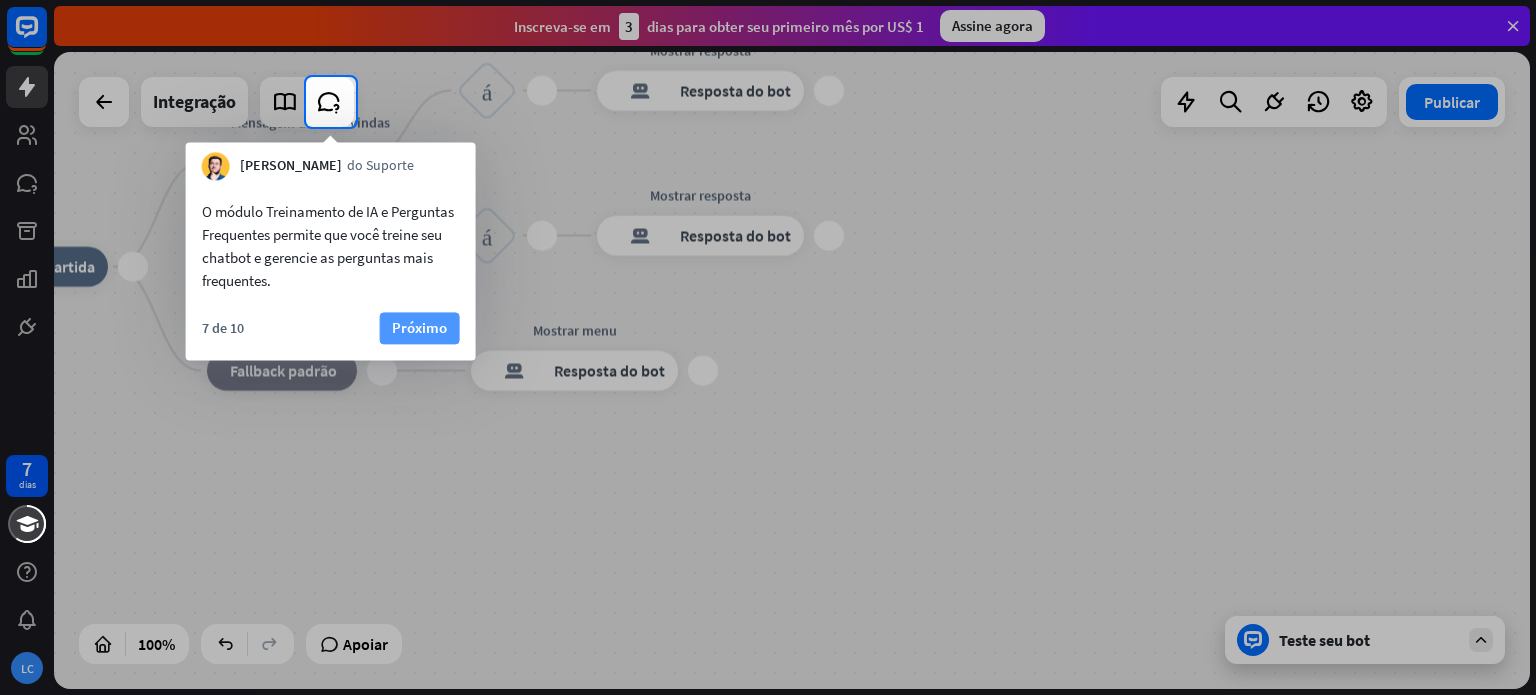 click on "Próximo" at bounding box center [419, 327] 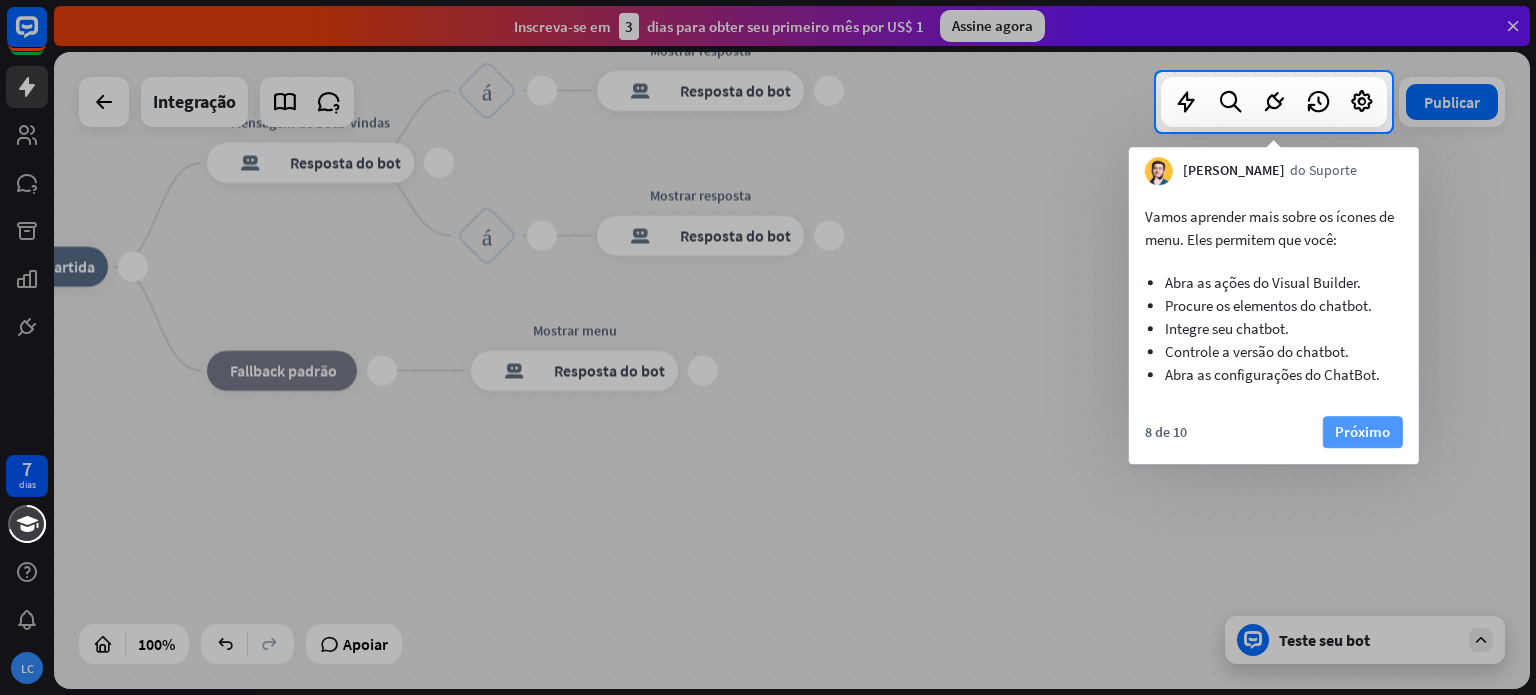 click on "Próximo" at bounding box center (1362, 431) 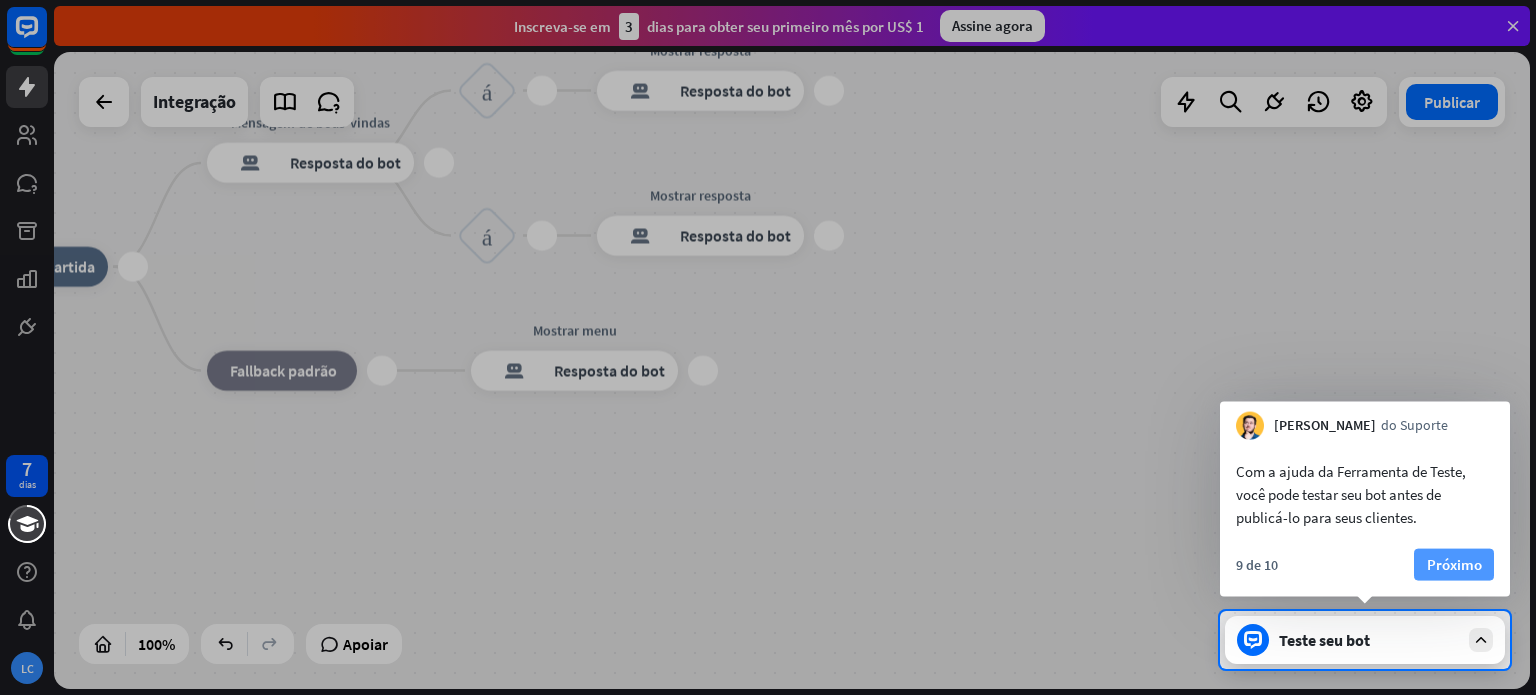 click on "Próximo" at bounding box center (1454, 564) 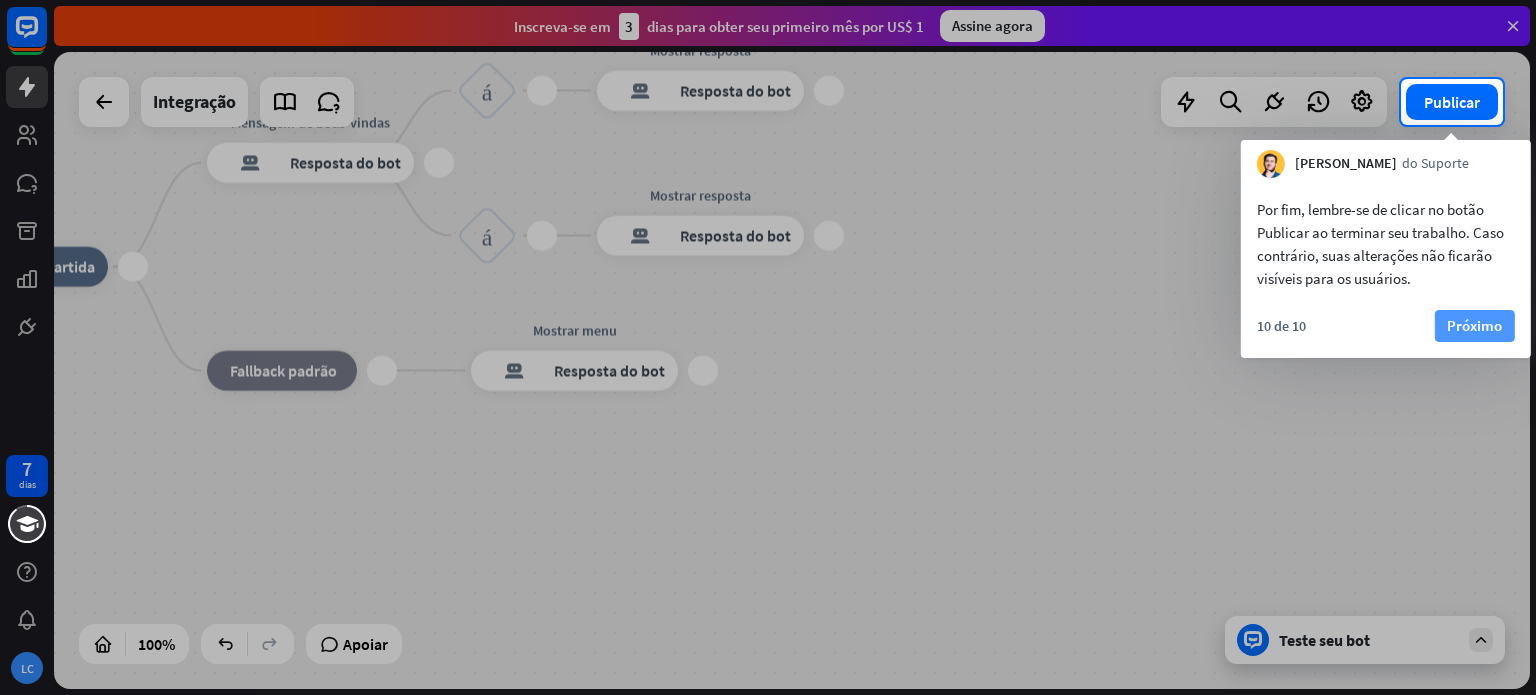 click on "Próximo" at bounding box center (1474, 325) 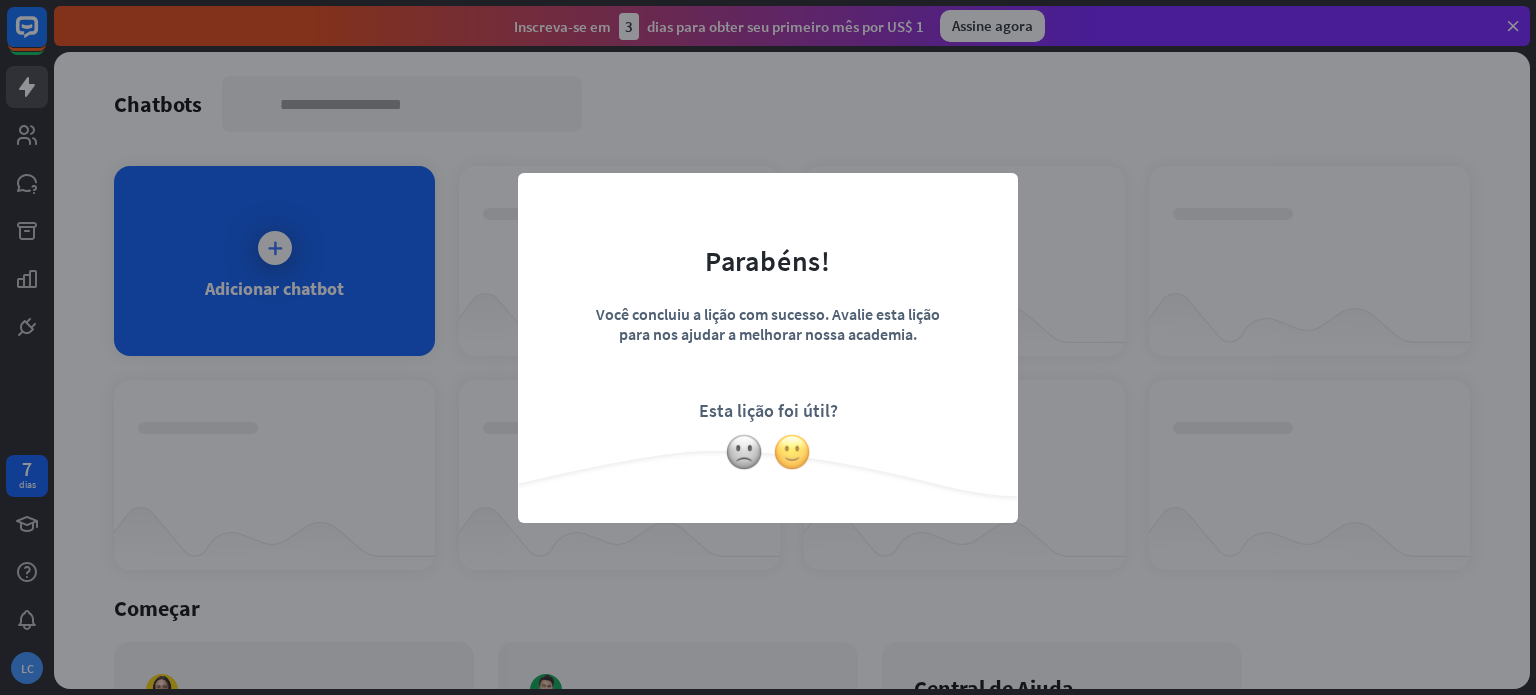 click at bounding box center (792, 452) 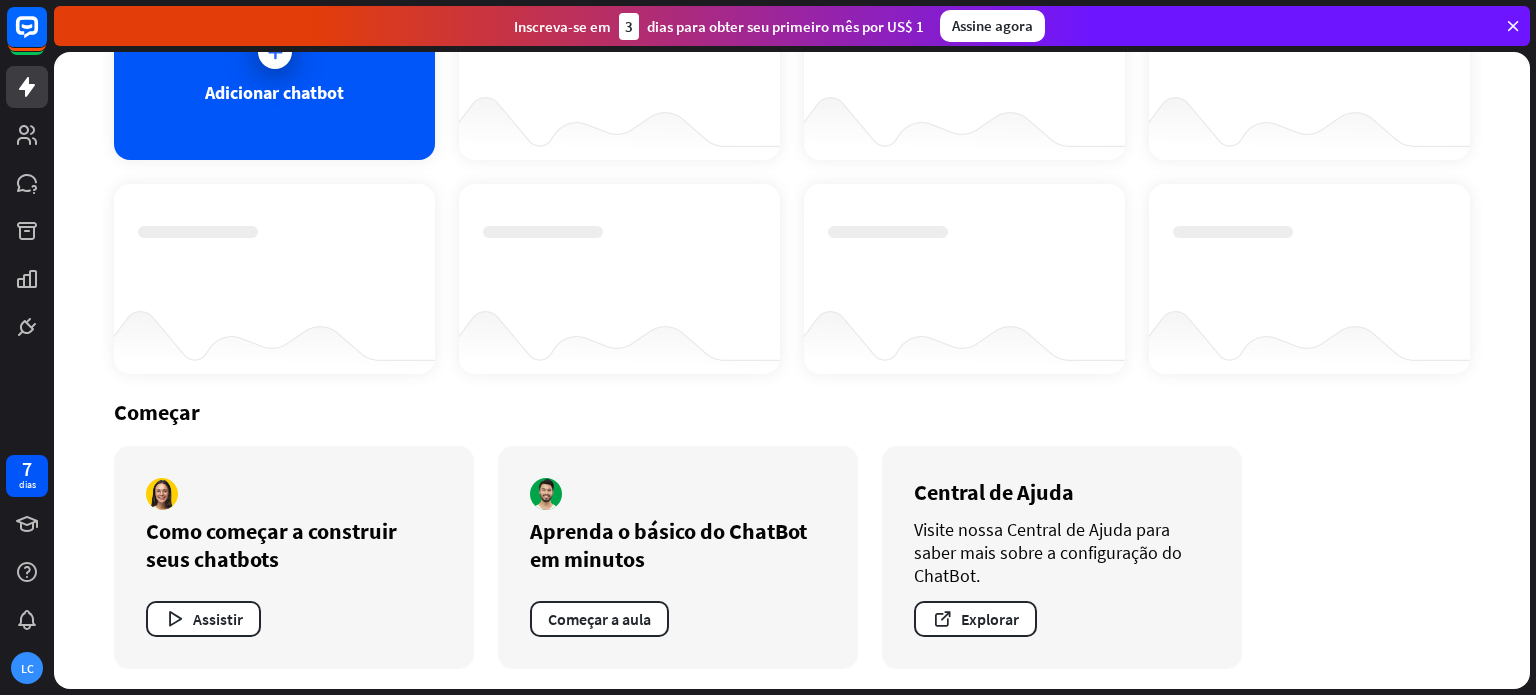 scroll, scrollTop: 198, scrollLeft: 0, axis: vertical 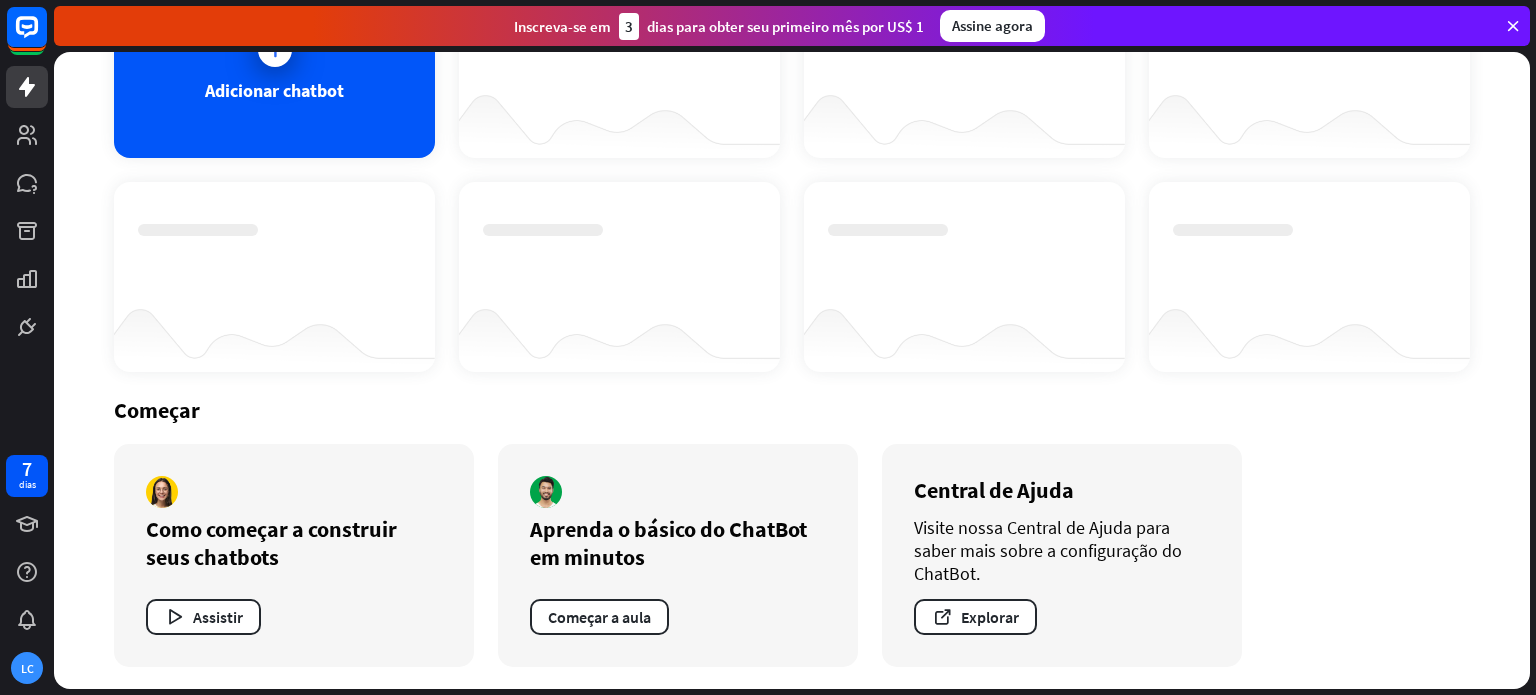 click on "Como começar a construir seus chatbots
[GEOGRAPHIC_DATA]" at bounding box center (294, 555) 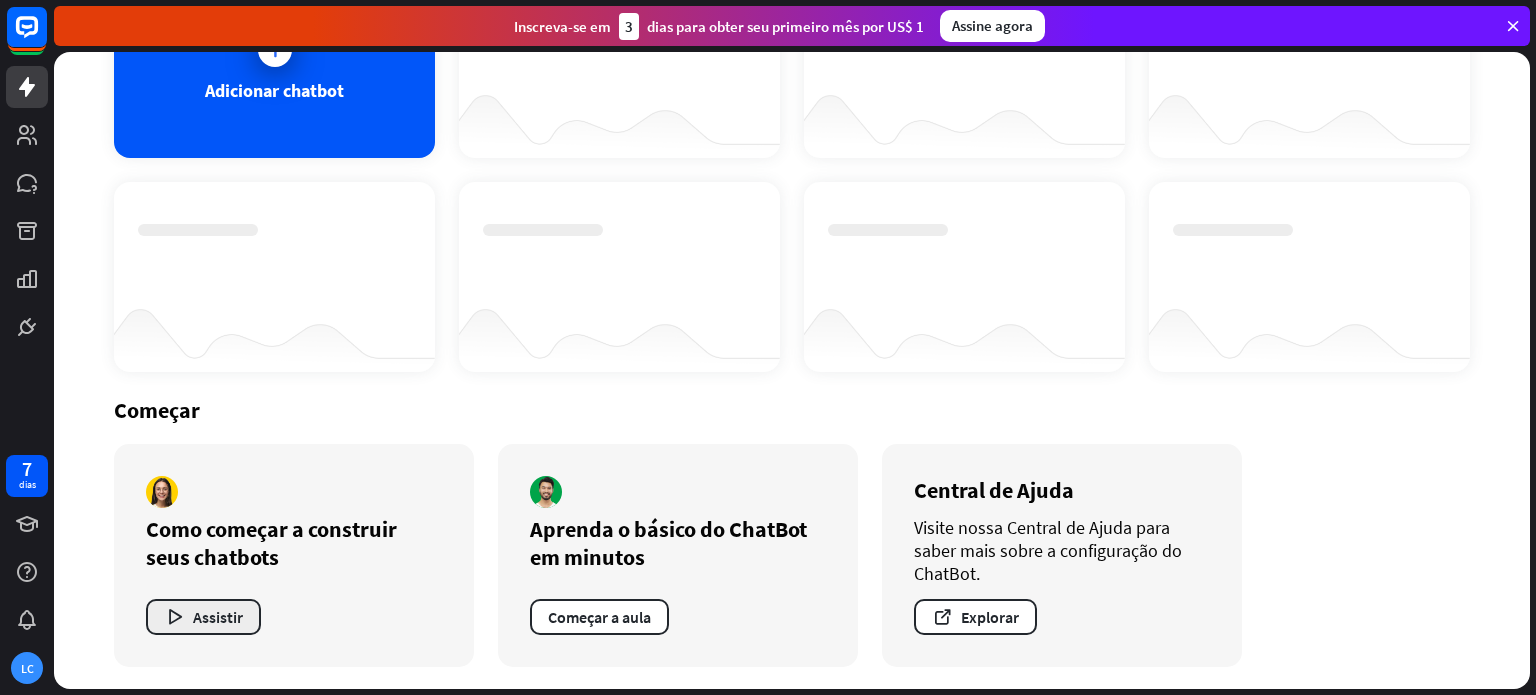 click on "Assistir" at bounding box center [218, 617] 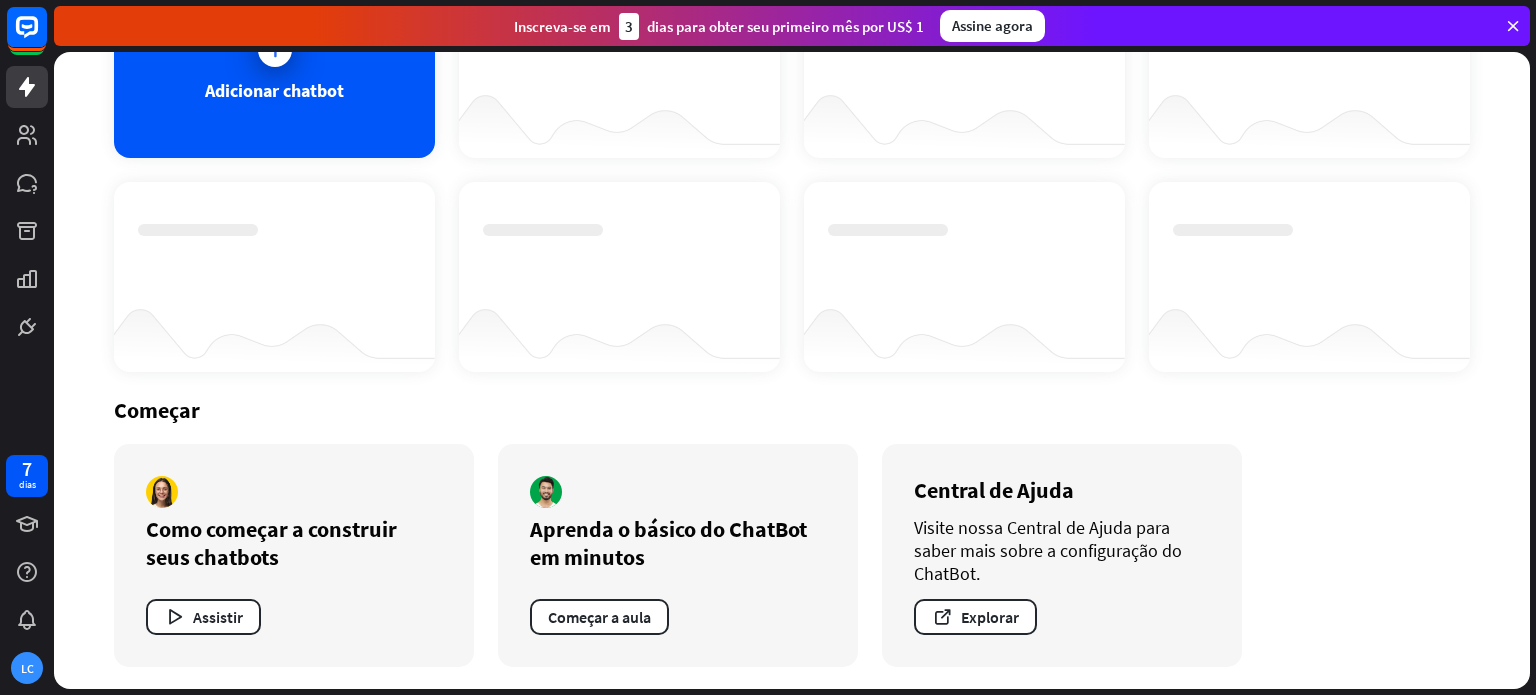 click on "fechar" at bounding box center (768, 347) 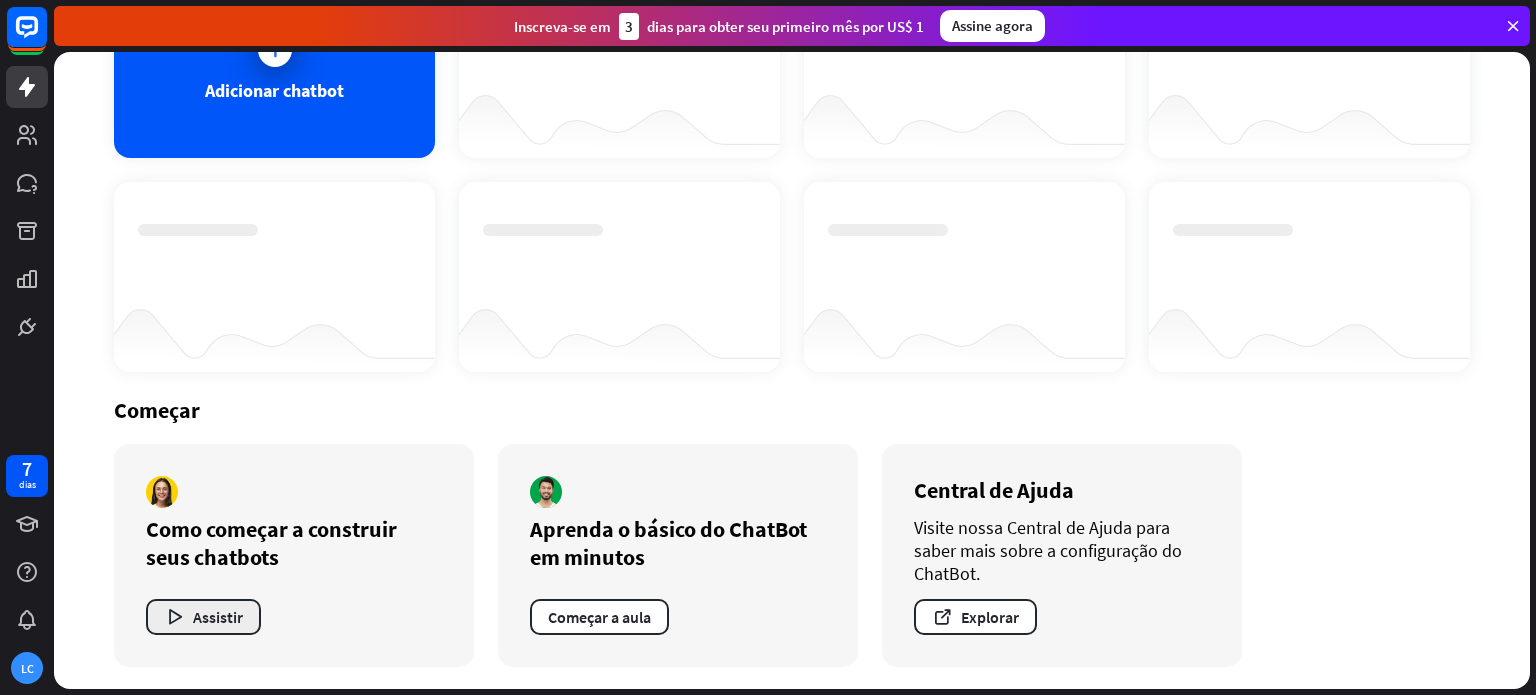 click on "Assistir" at bounding box center [203, 617] 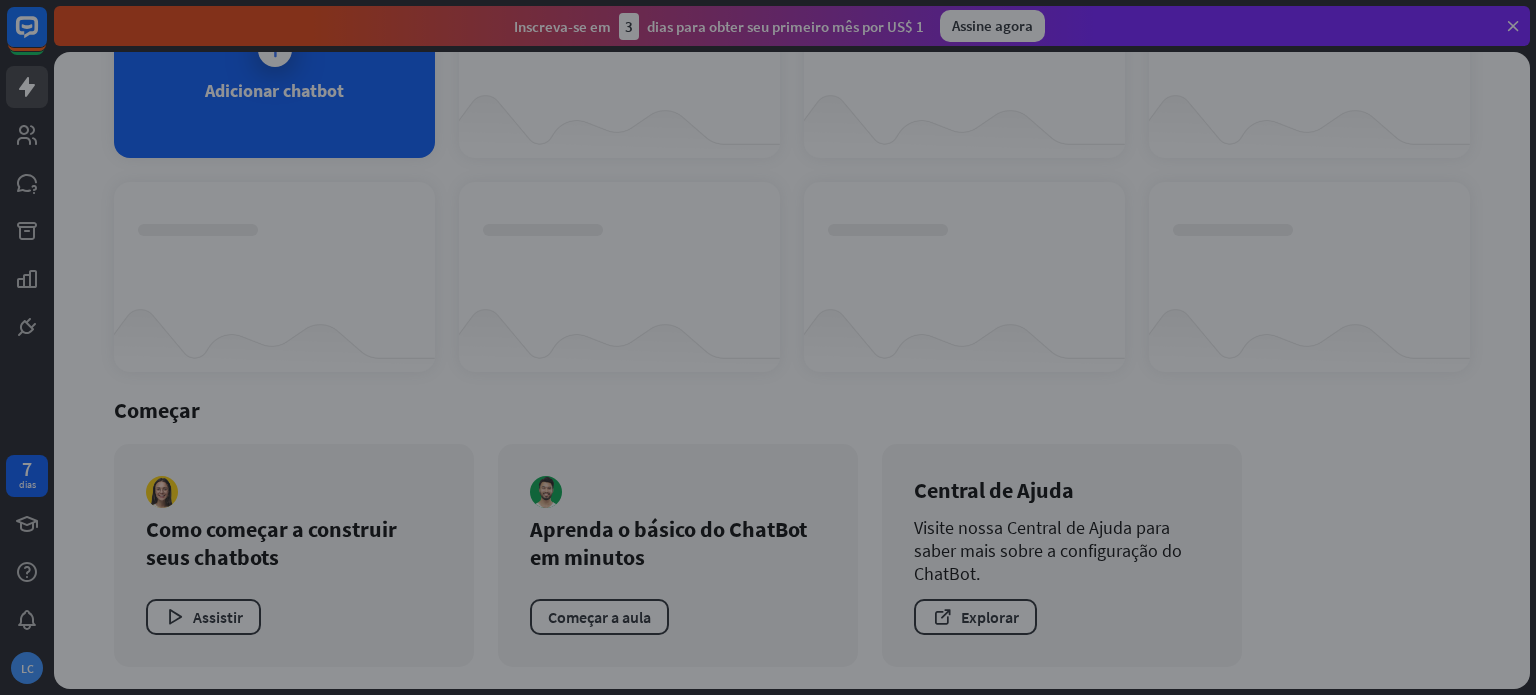 click on "fechar" at bounding box center (768, 347) 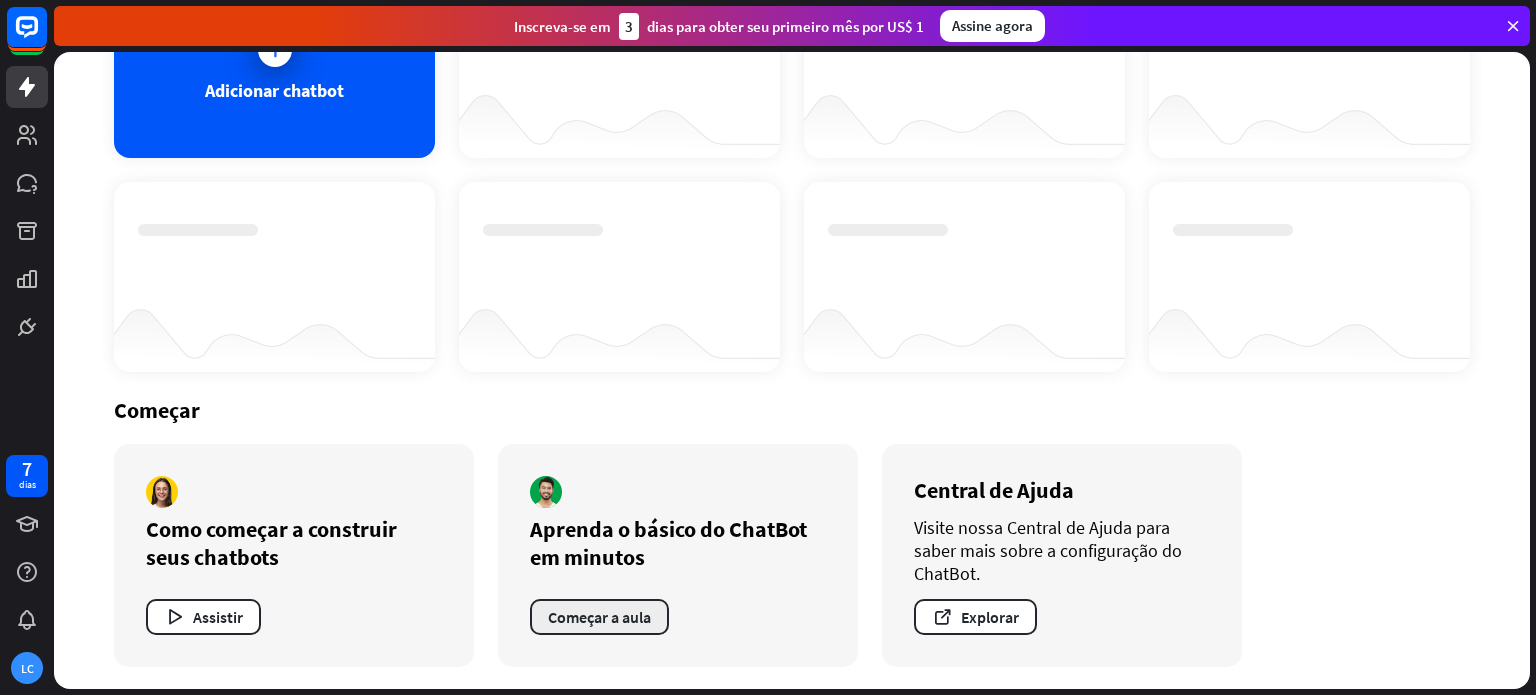 click on "Começar a aula" at bounding box center (599, 617) 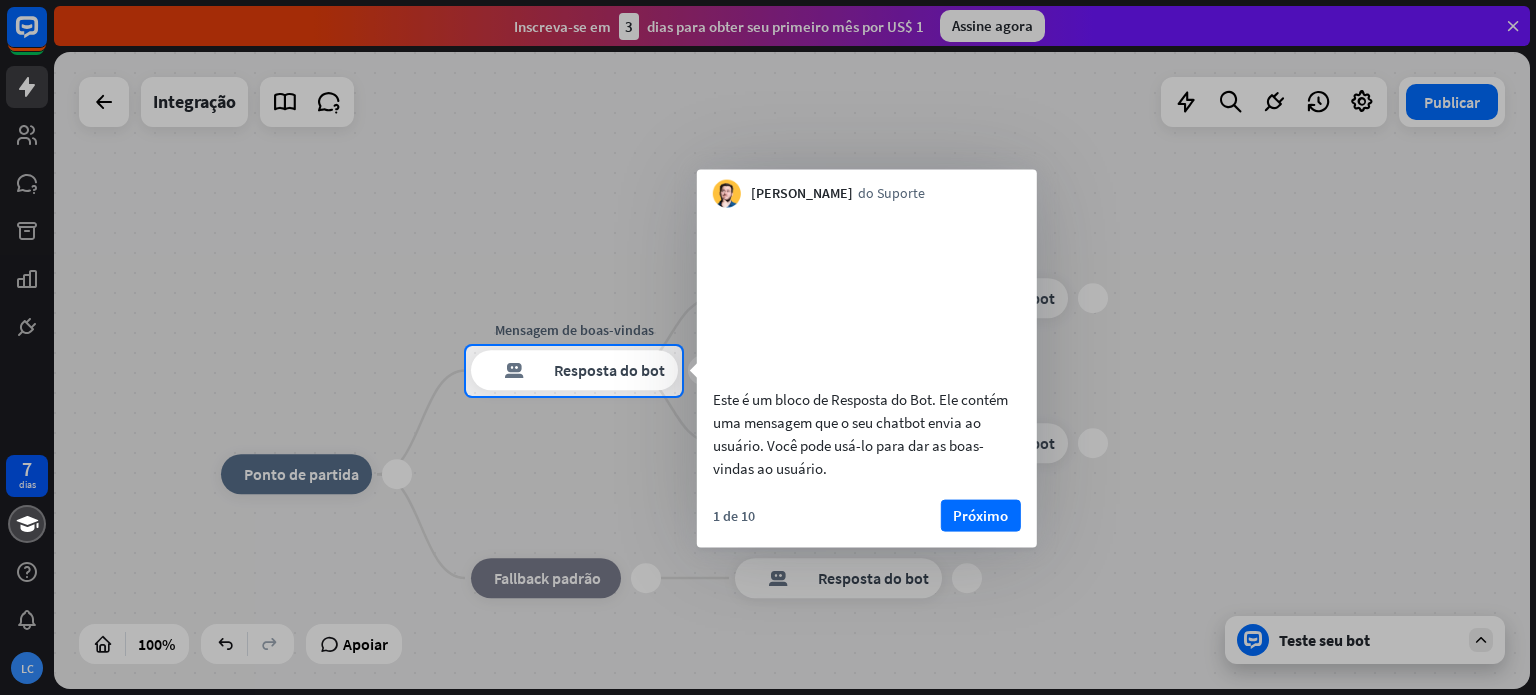 click on "Próximo" at bounding box center (980, 514) 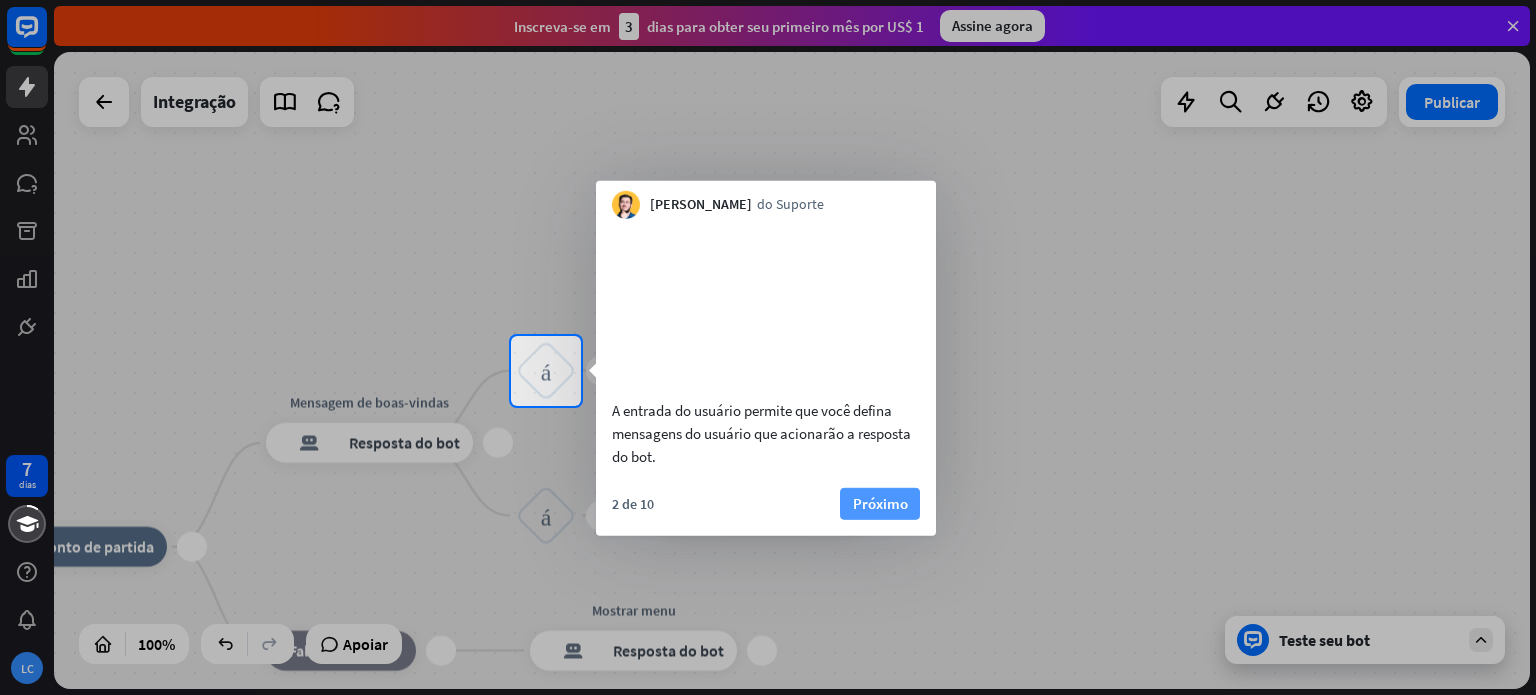 click on "Próximo" at bounding box center [880, 502] 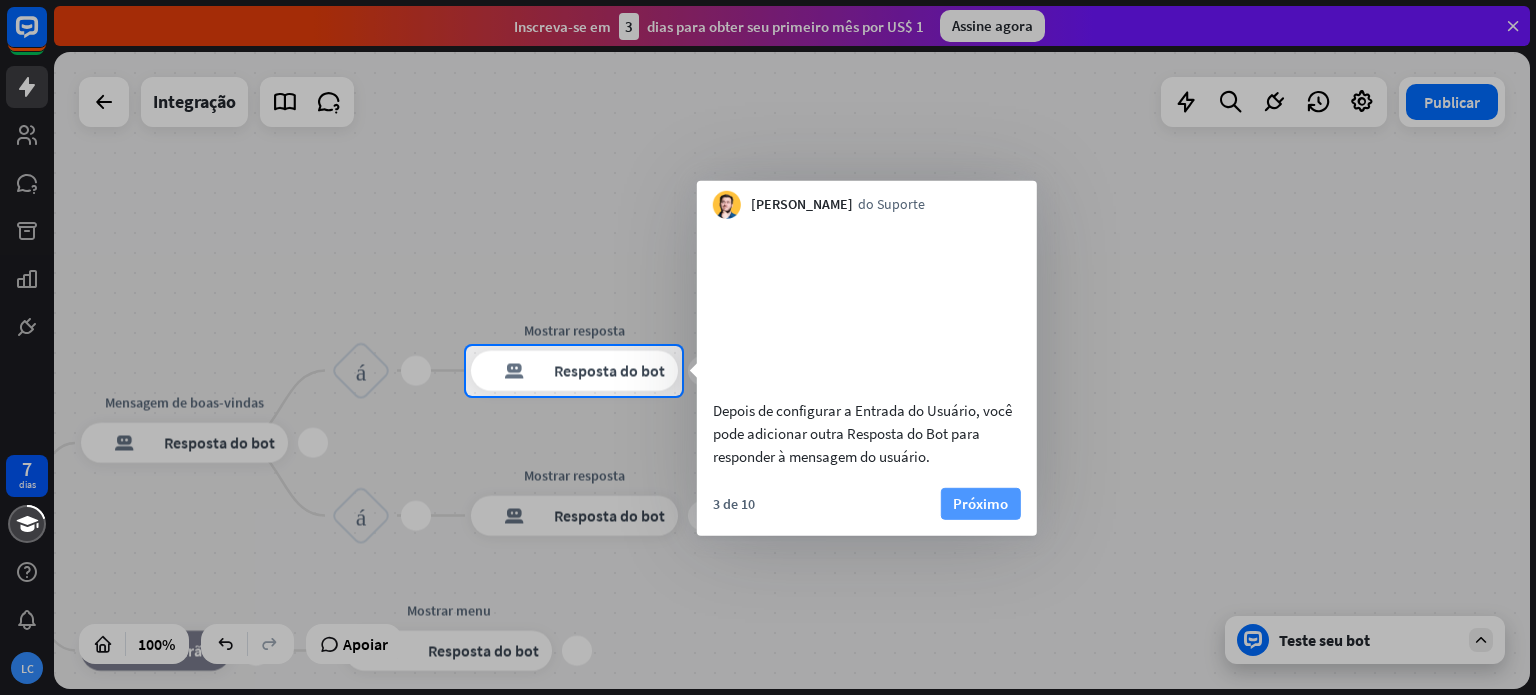 click on "Próximo" at bounding box center [980, 503] 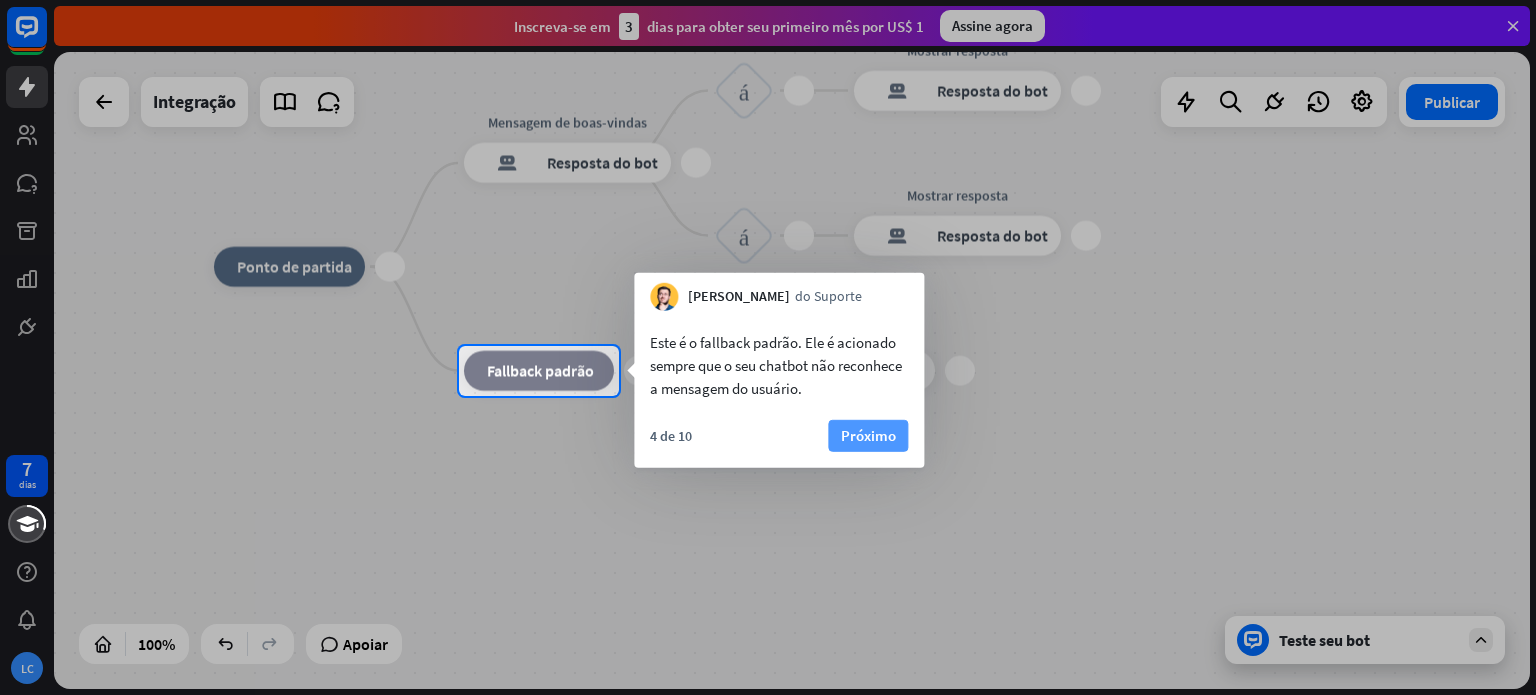 click on "Próximo" at bounding box center (868, 435) 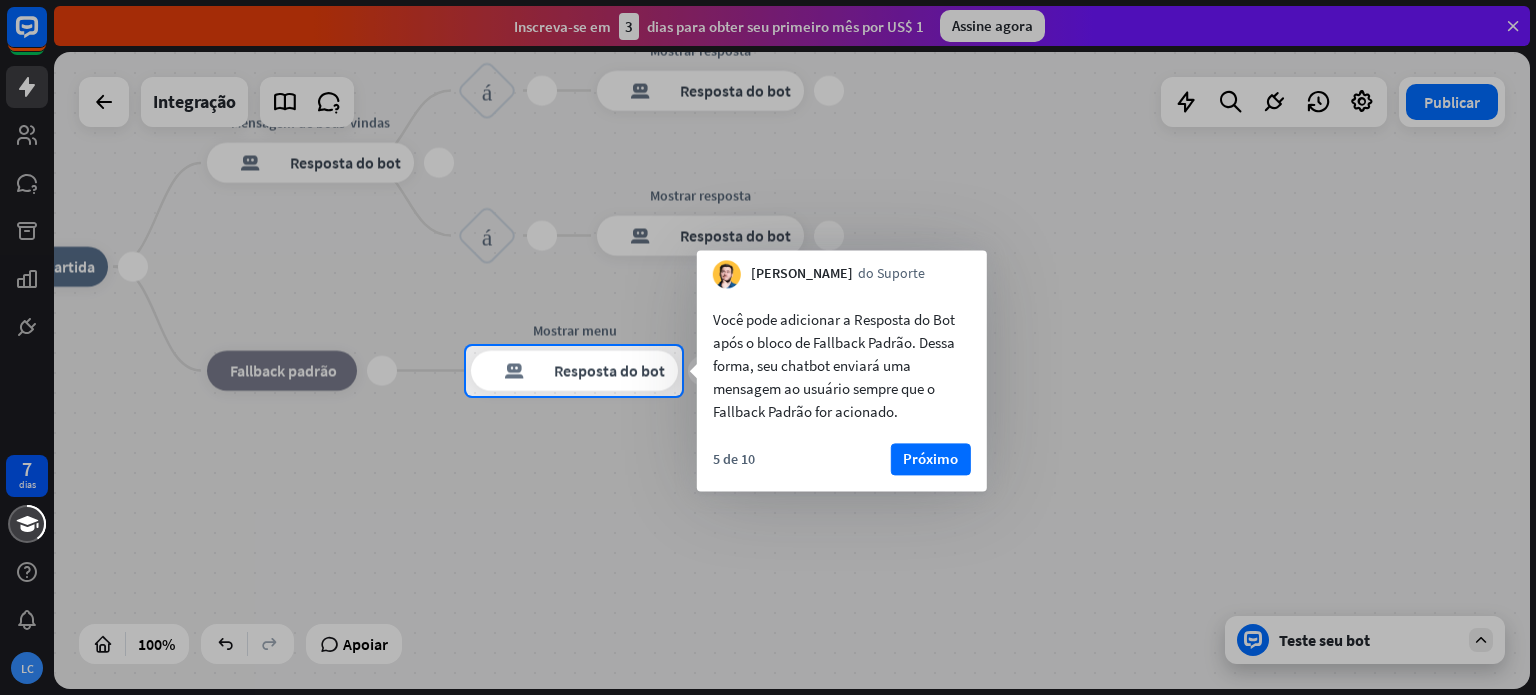 click on "5 de 10
Próximo" at bounding box center [842, 467] 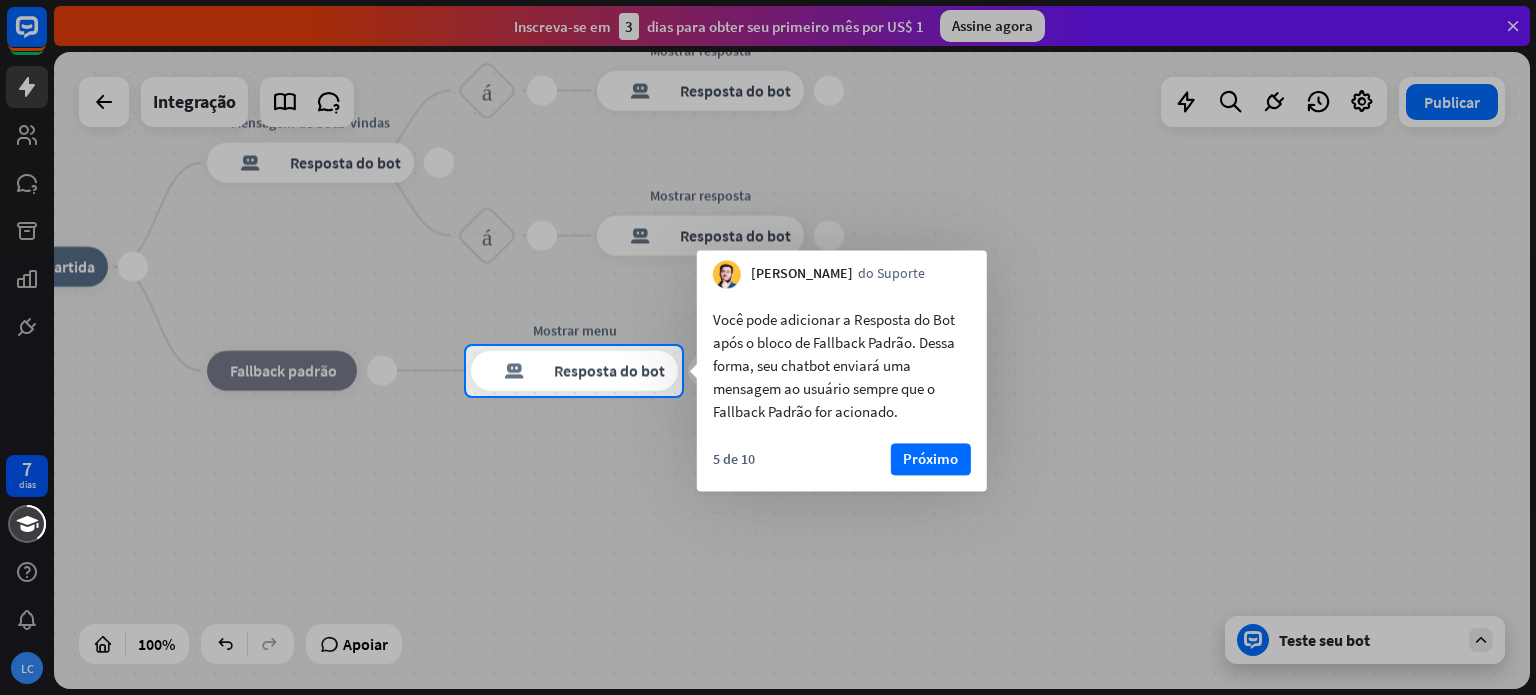 click on "Próximo" at bounding box center (930, 459) 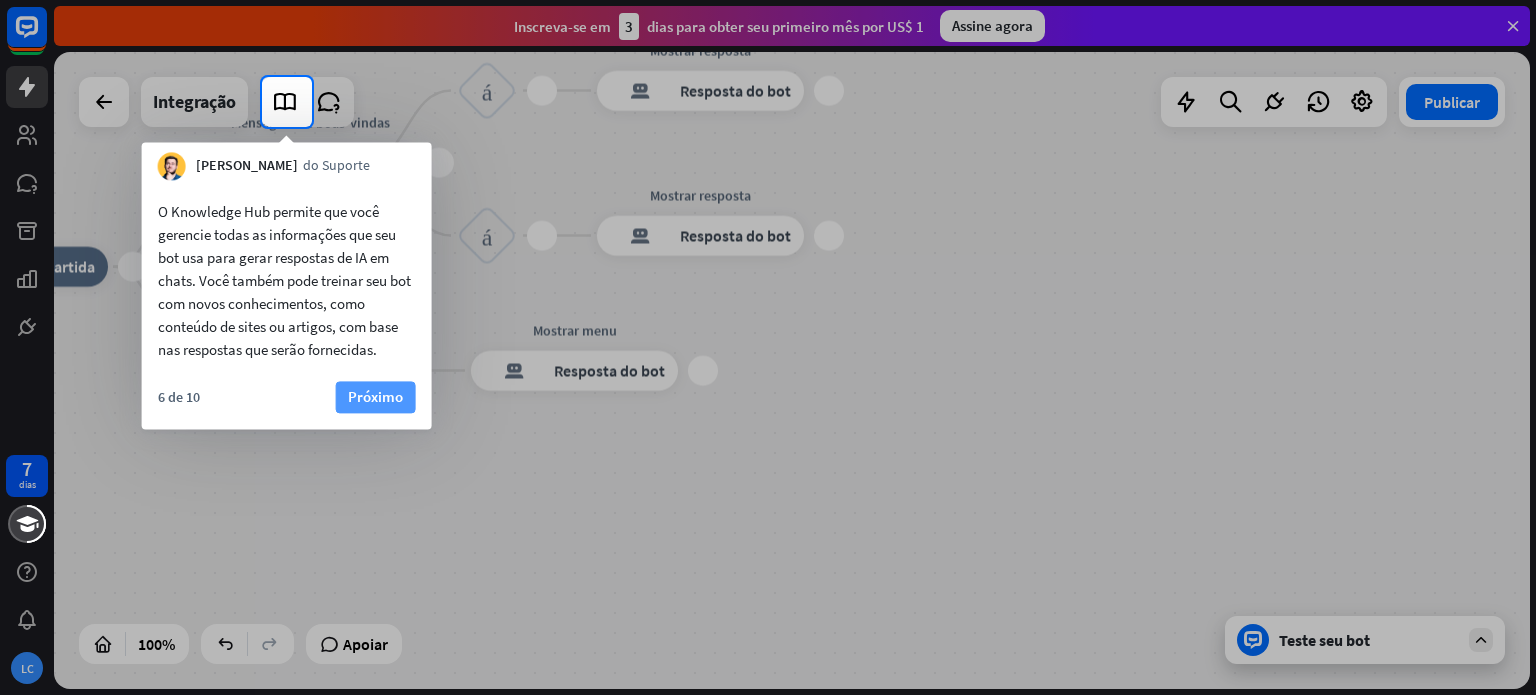 click on "Próximo" at bounding box center (375, 396) 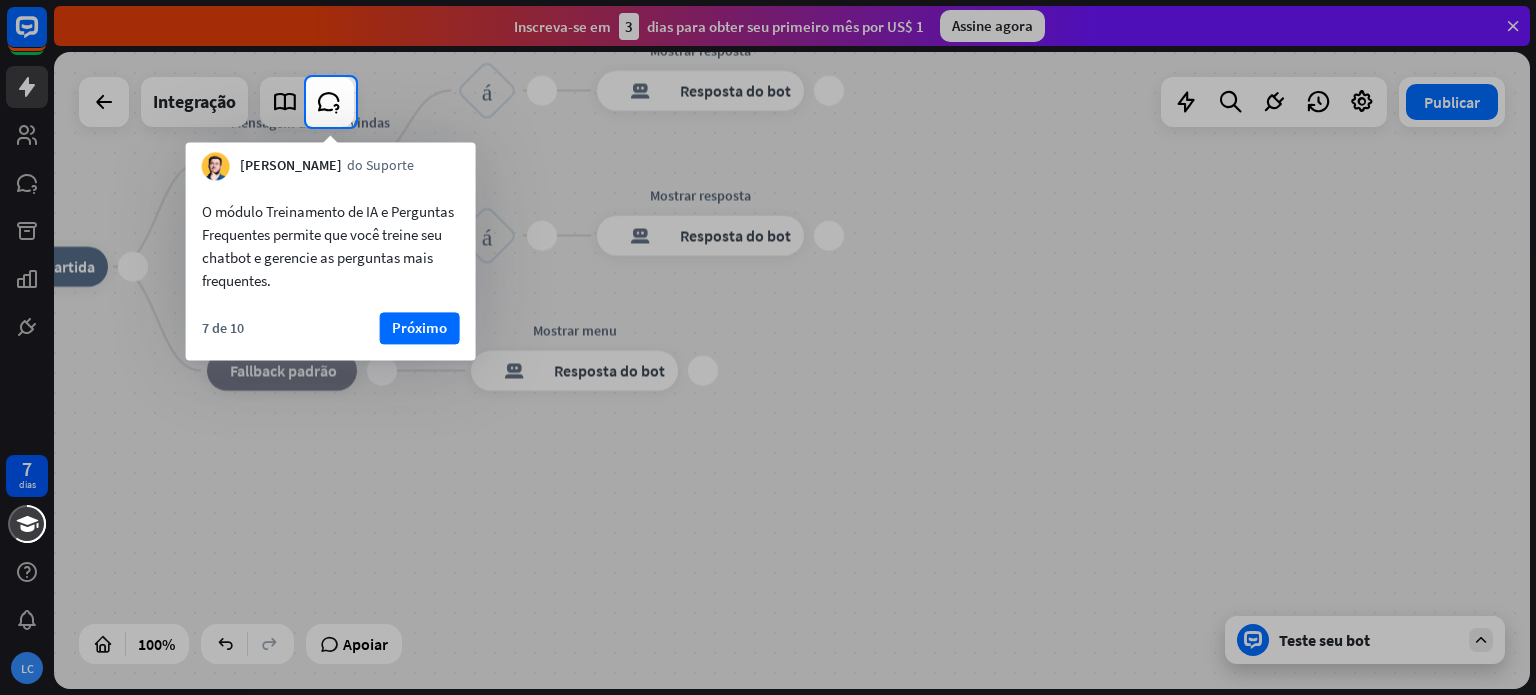 click on "Próximo" at bounding box center (419, 327) 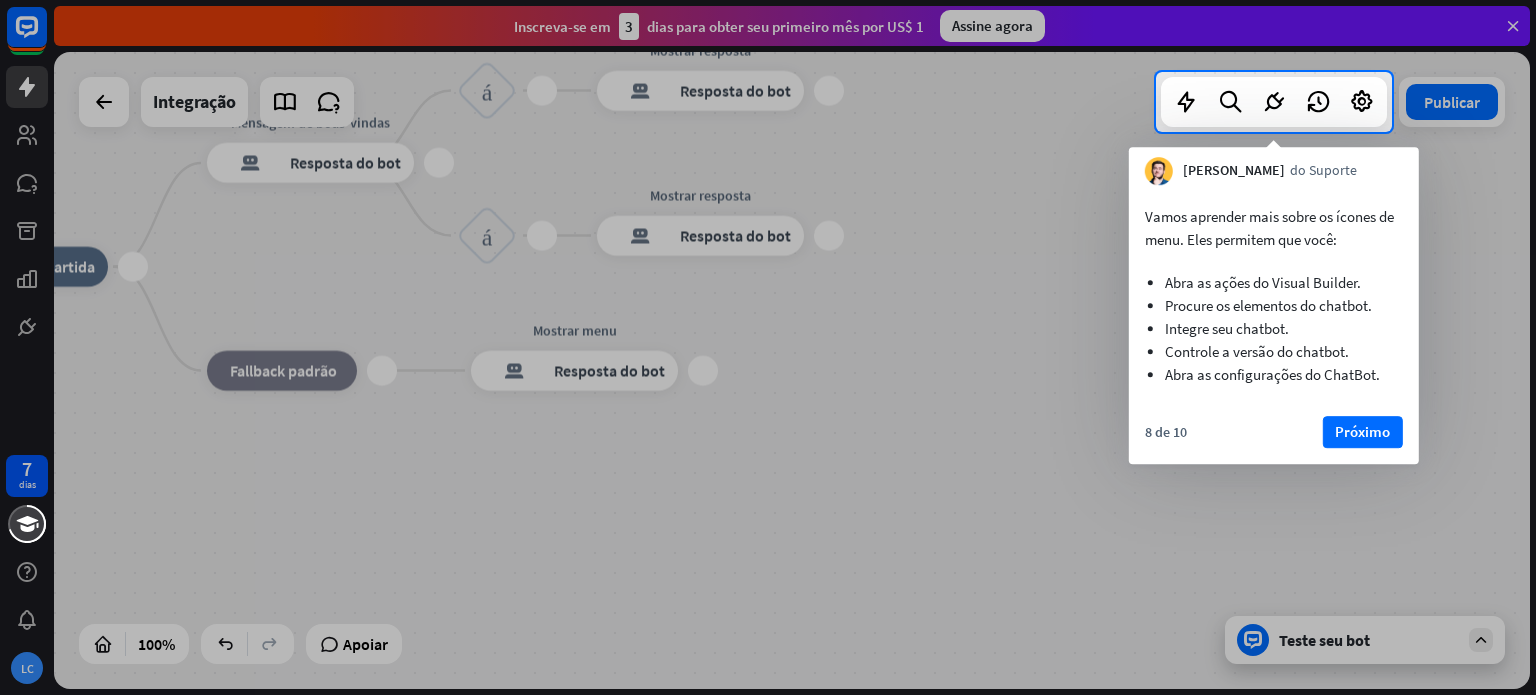 click on "Próximo" at bounding box center (1362, 431) 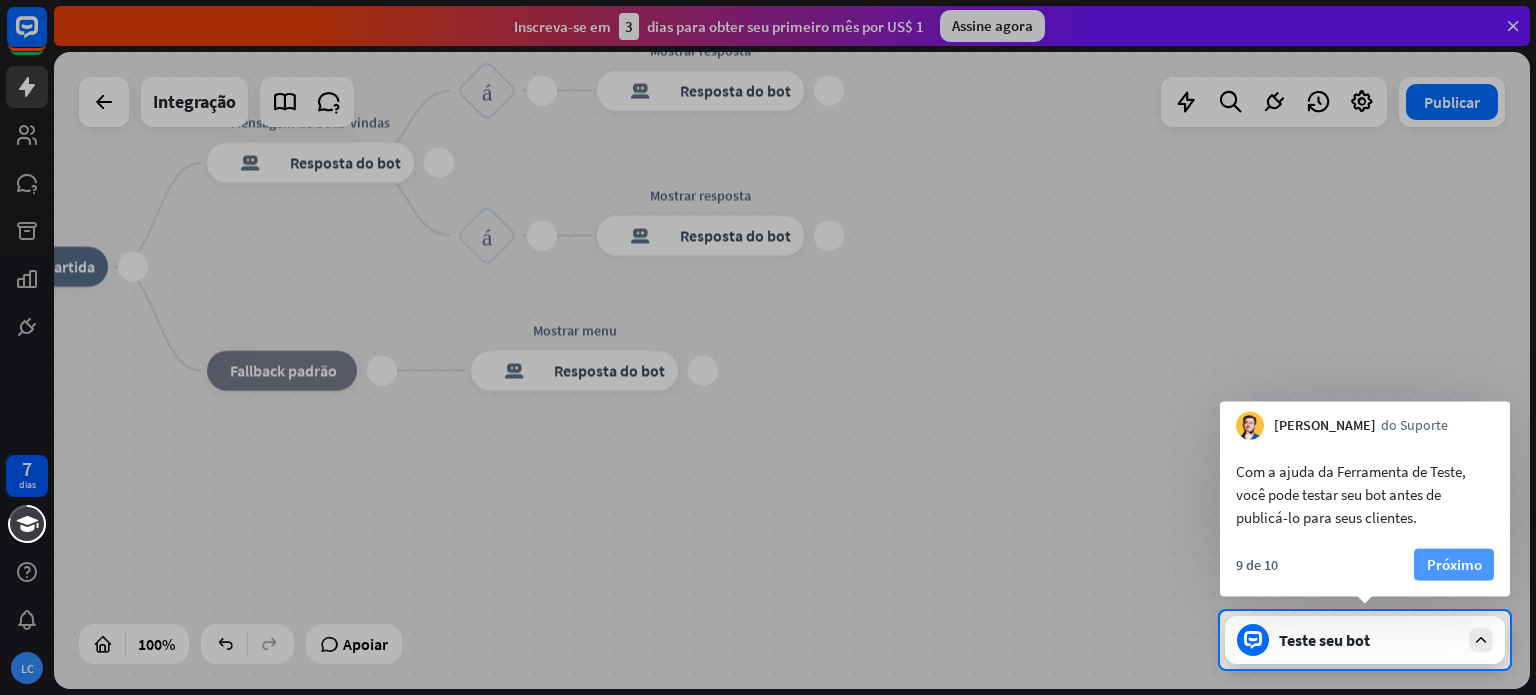 click on "Próximo" at bounding box center [1454, 564] 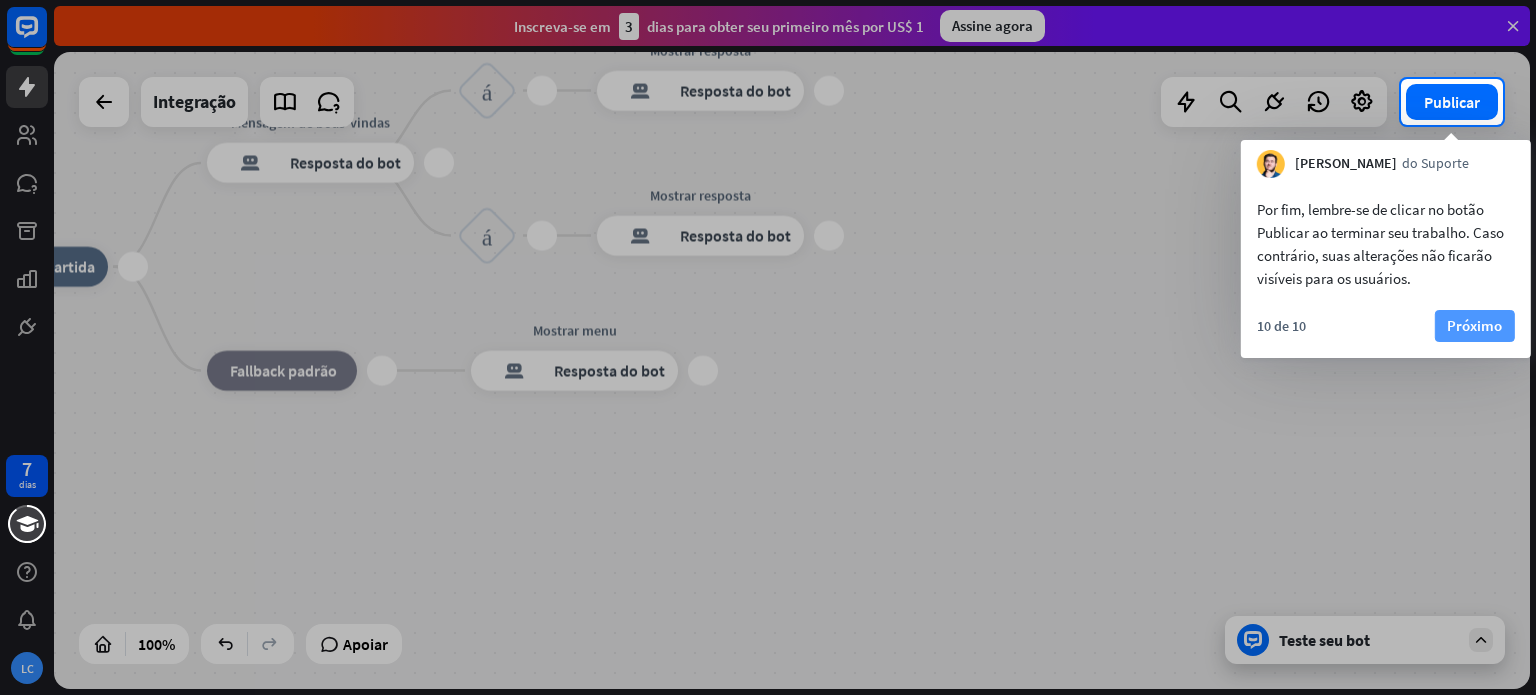 click on "Próximo" at bounding box center (1474, 326) 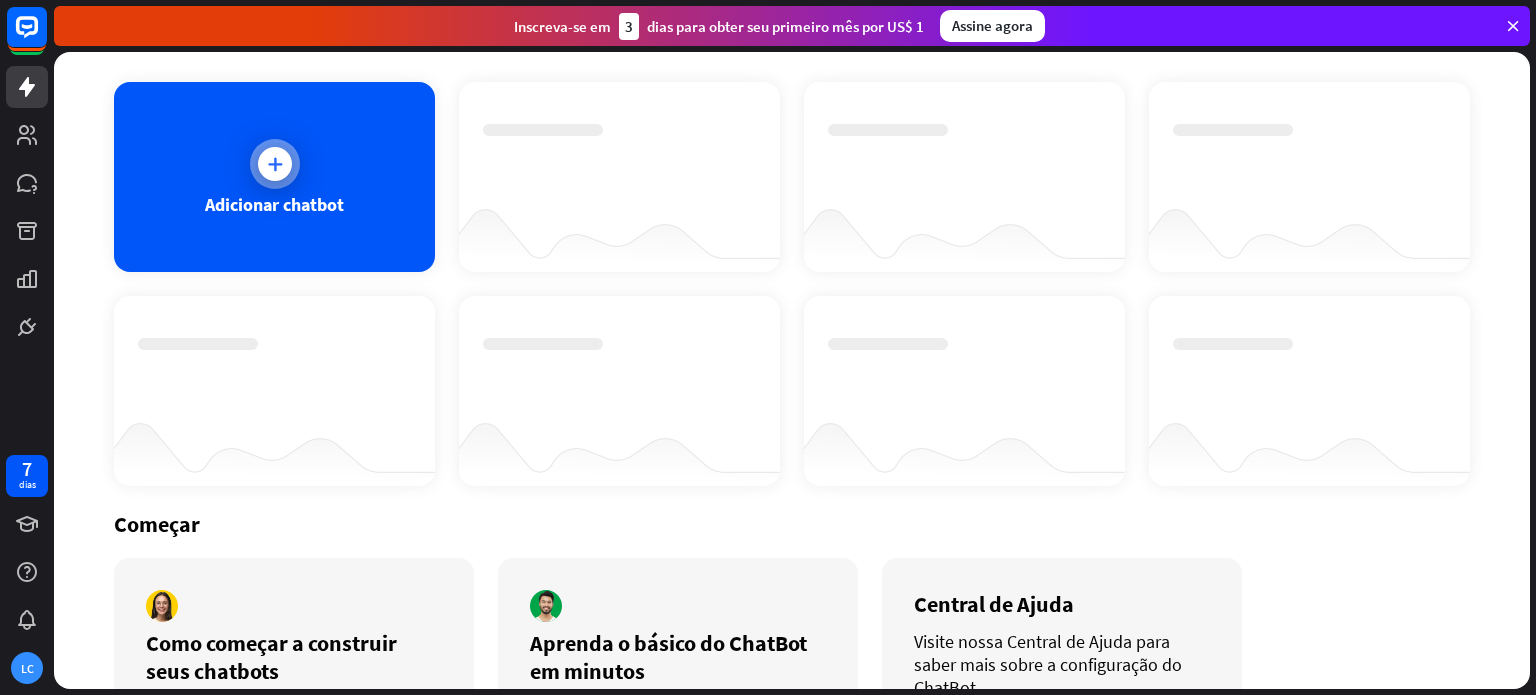 scroll, scrollTop: 0, scrollLeft: 0, axis: both 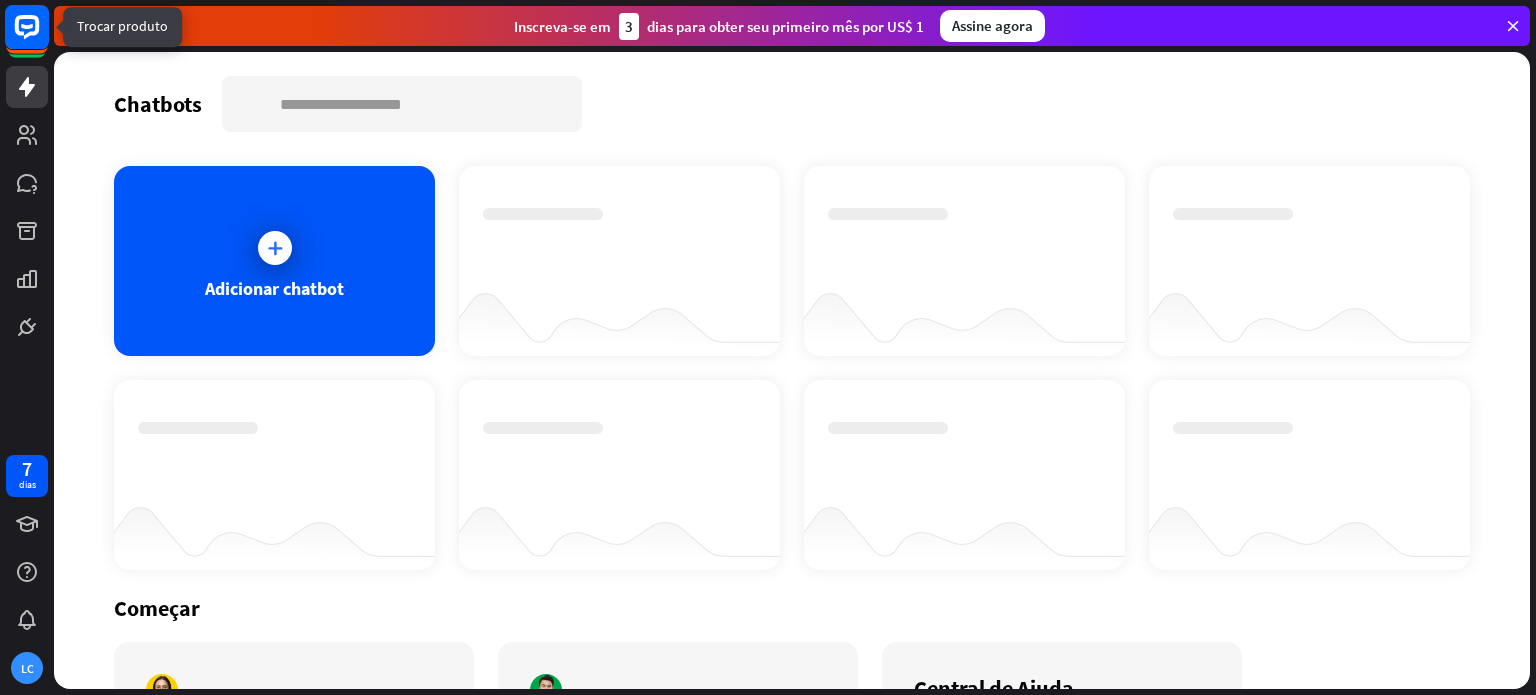 click 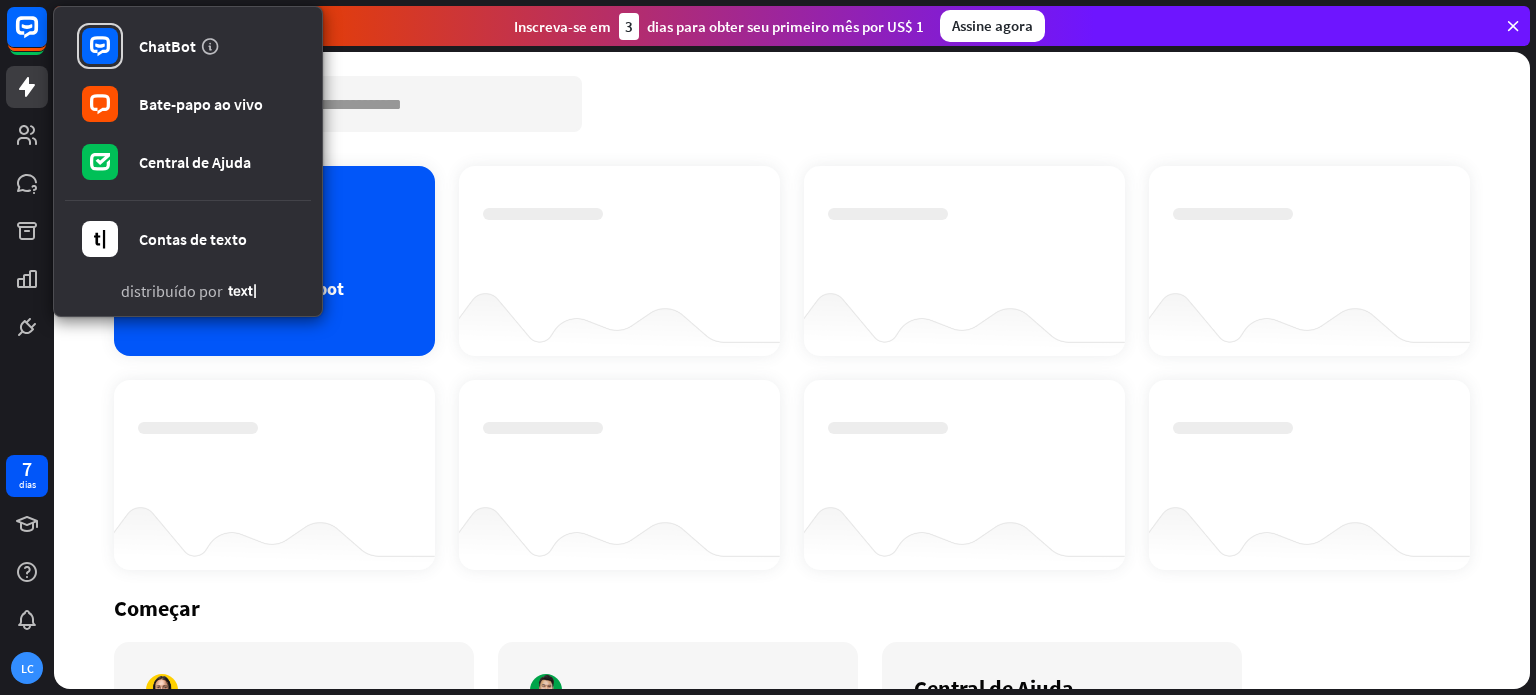 click on "Chatbots   procurar         Adicionar chatbot                   Começar
Como começar a construir seus chatbots
[GEOGRAPHIC_DATA]
Aprenda o básico do ChatBot em minutos
Começar a aula
Central de Ajuda
Visite nossa Central de [GEOGRAPHIC_DATA] para saber mais sobre a configuração do ChatBot.
Explorar" at bounding box center [792, 370] 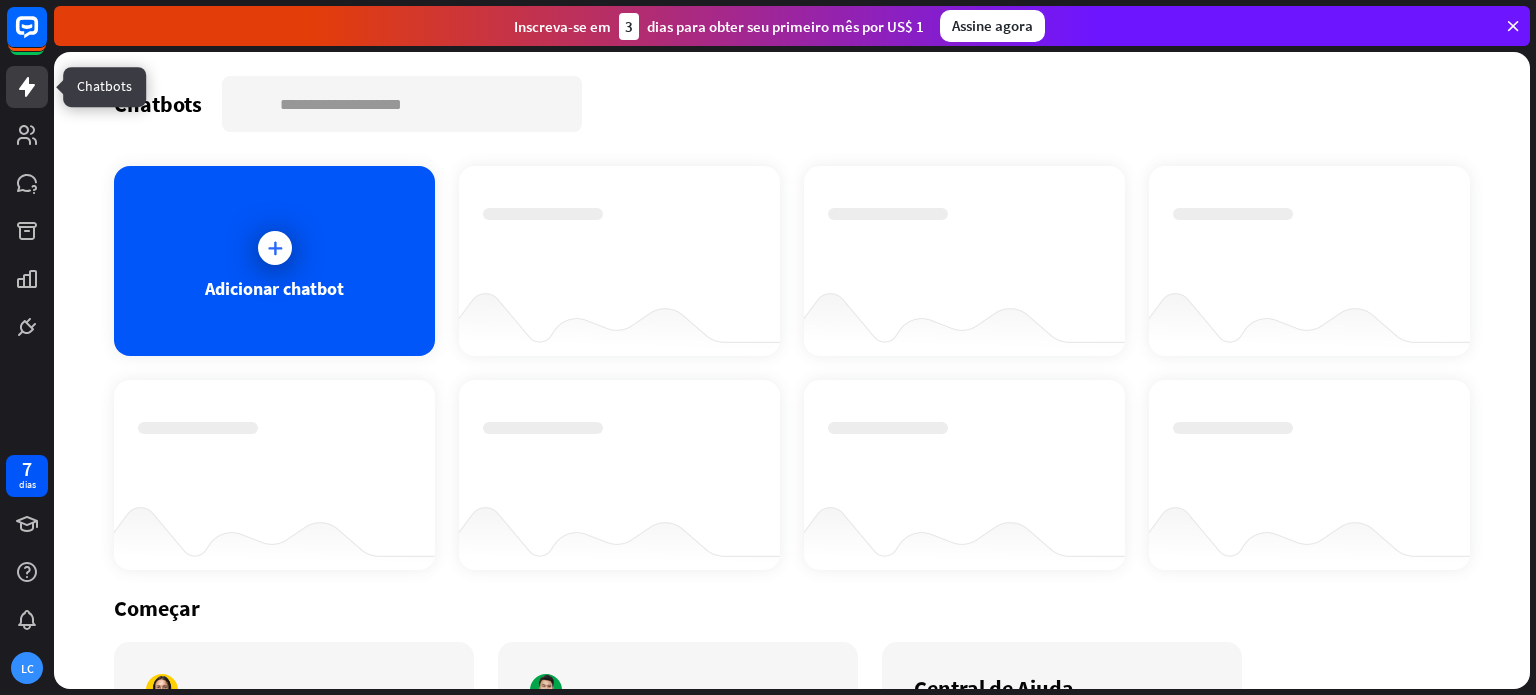 click 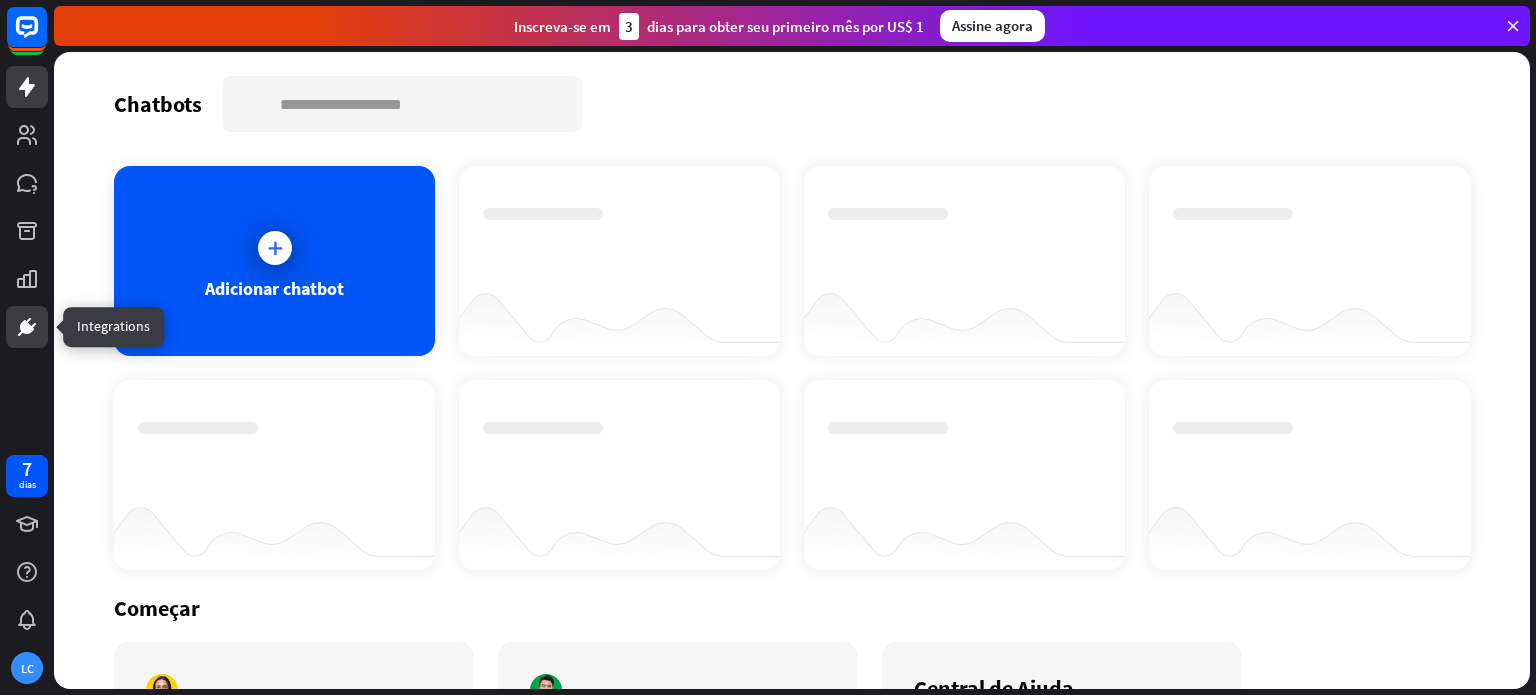click 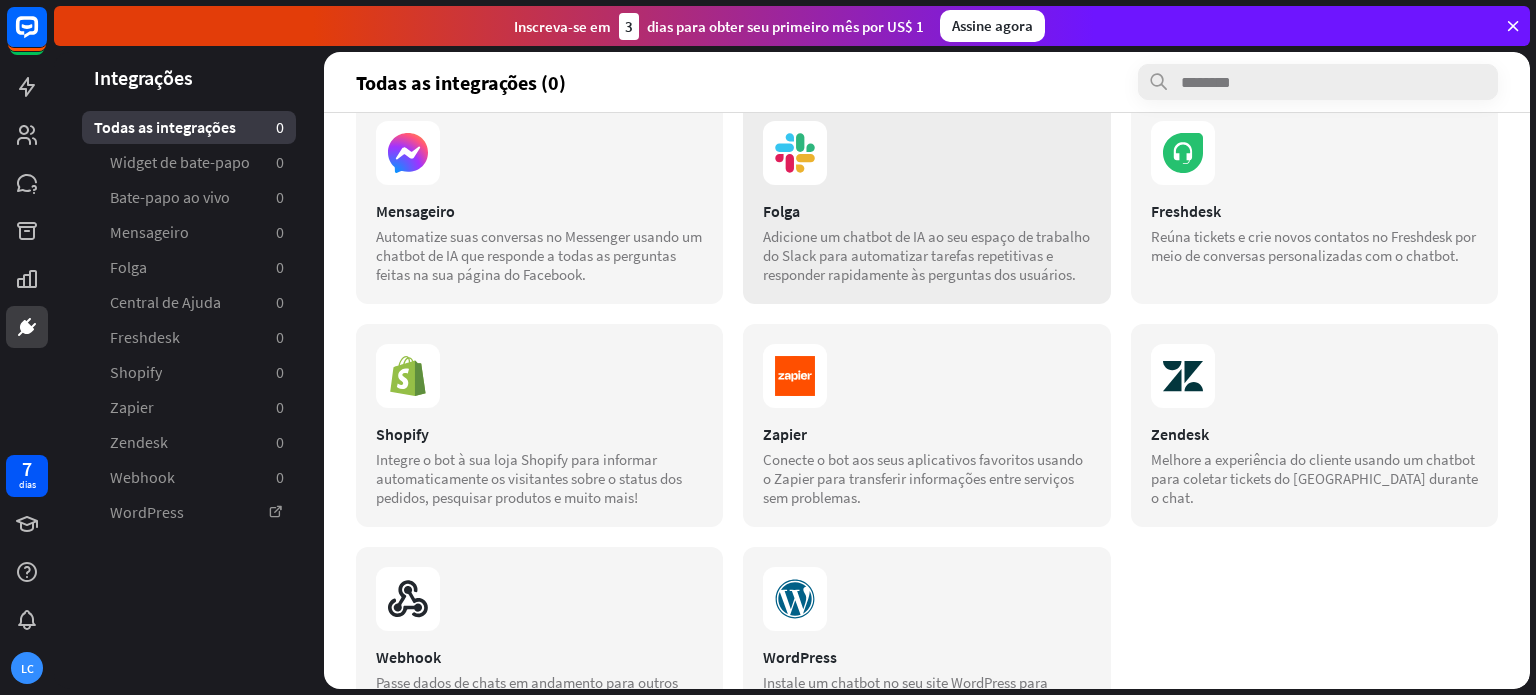 scroll, scrollTop: 335, scrollLeft: 0, axis: vertical 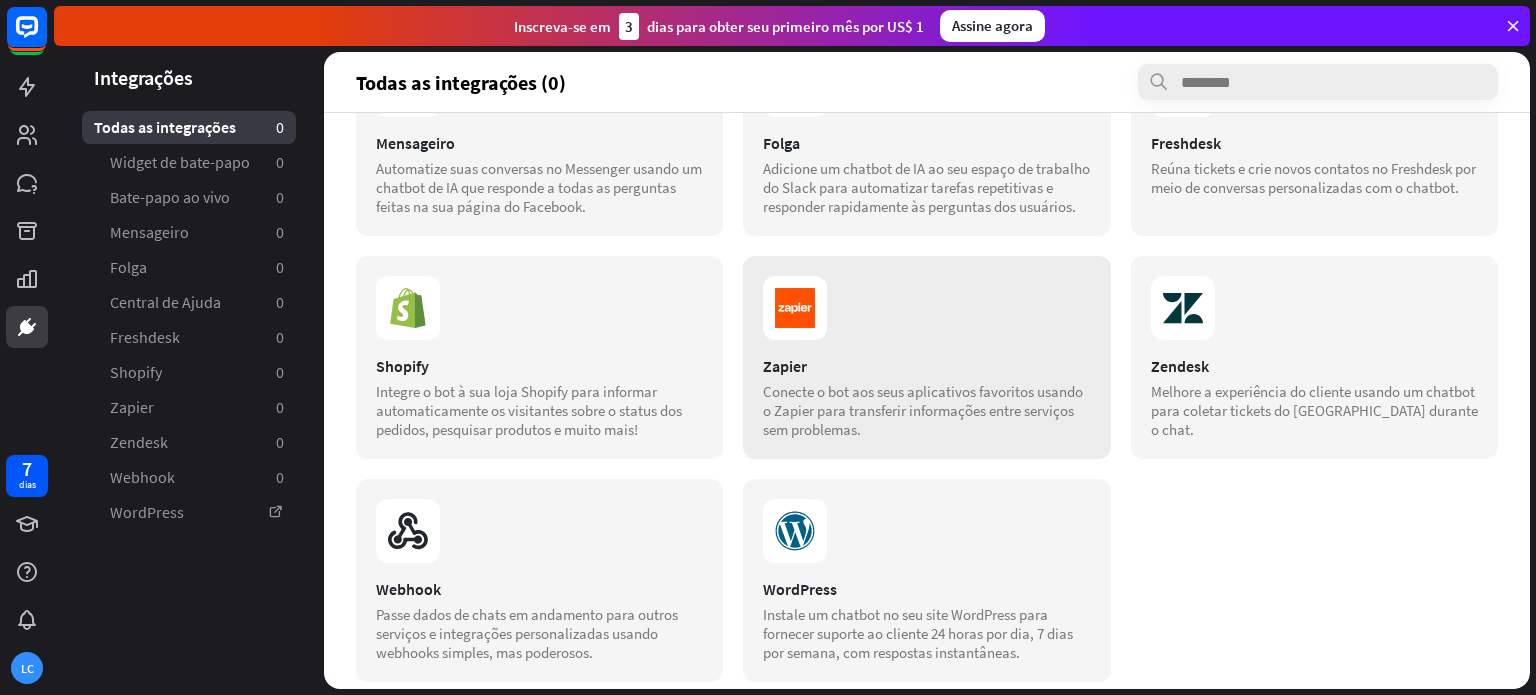 click on "Conecte o bot aos seus aplicativos favoritos usando o Zapier para transferir informações entre serviços sem problemas." at bounding box center [923, 410] 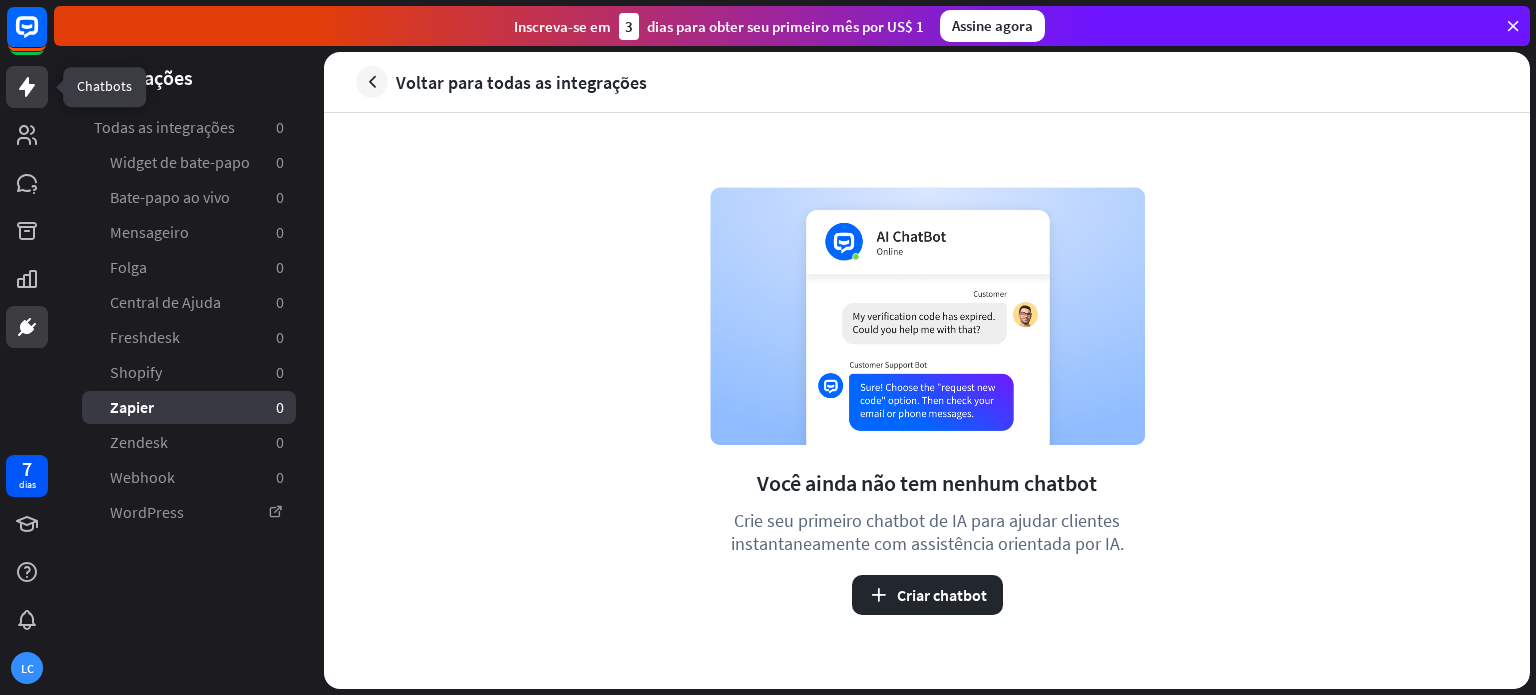 click 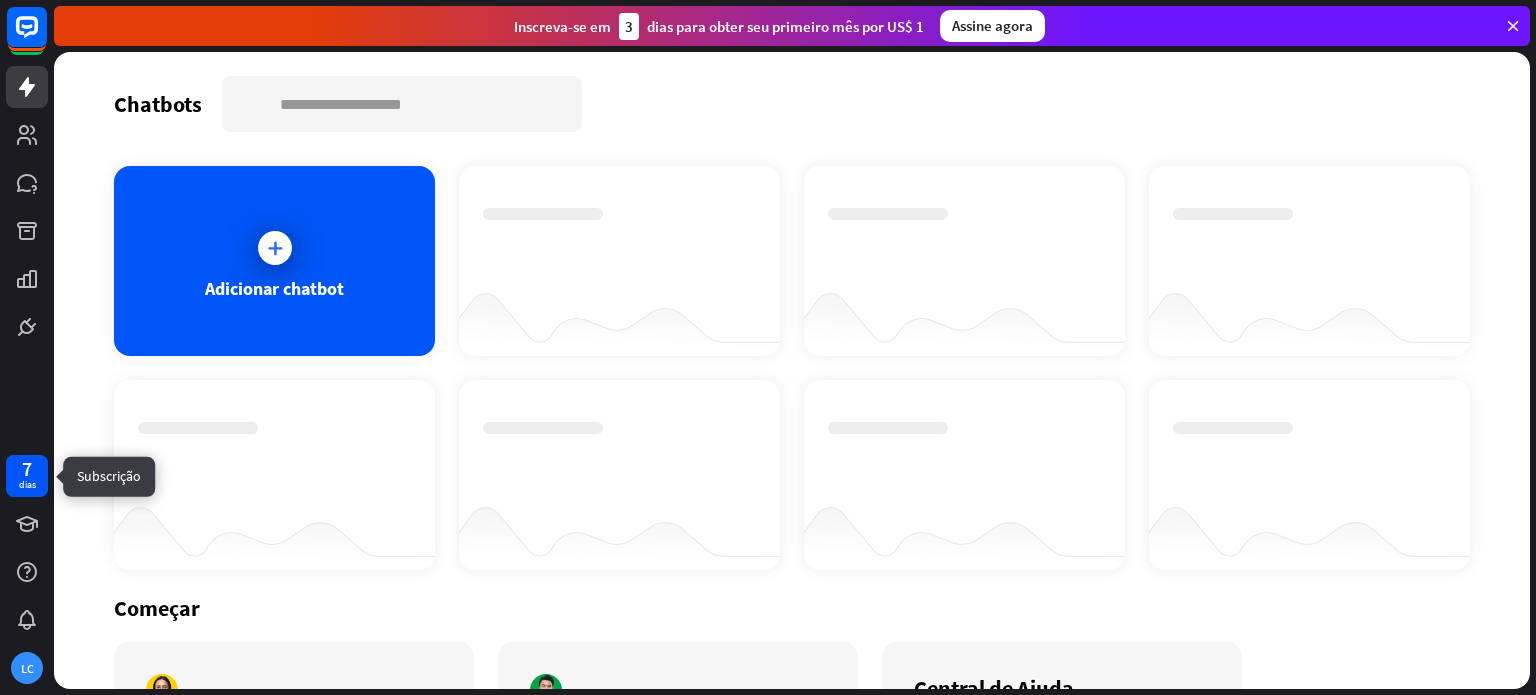 click on "7   dias" at bounding box center [27, 476] 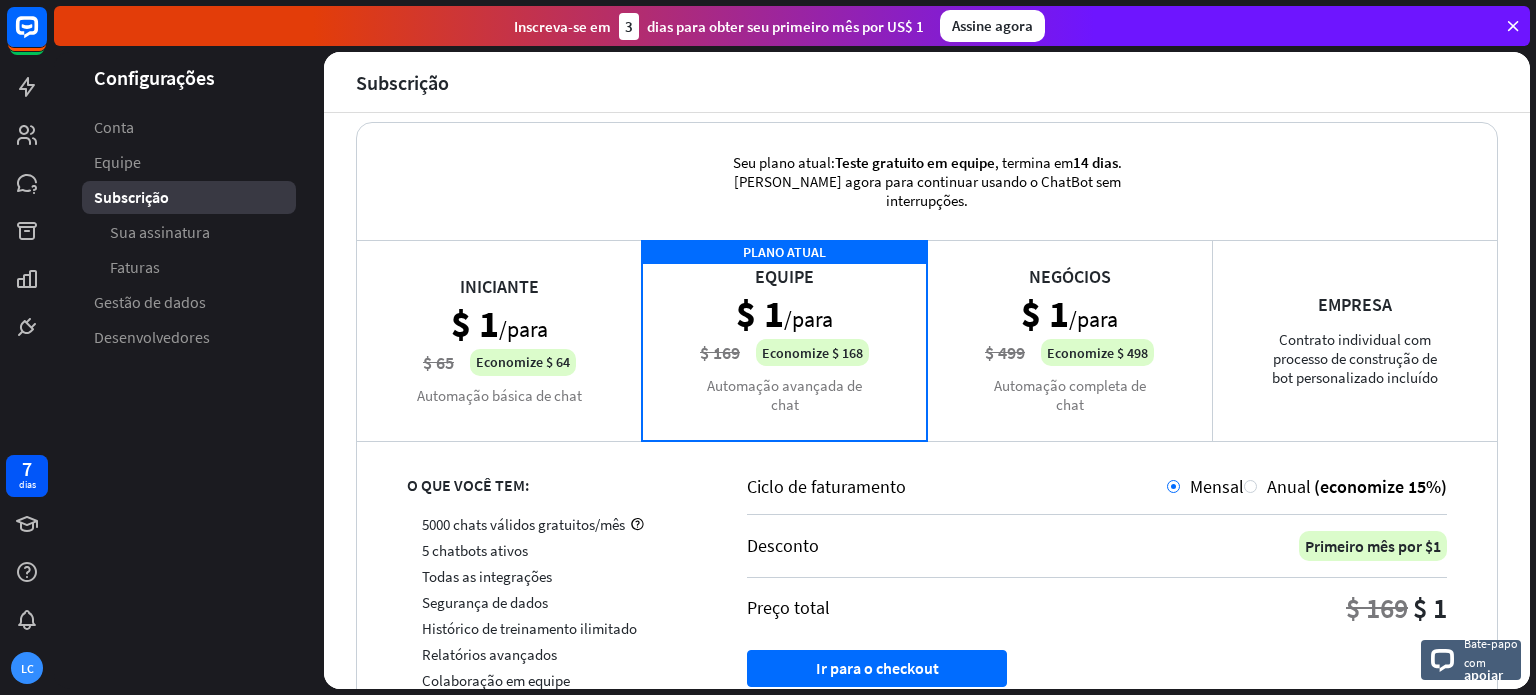 scroll, scrollTop: 0, scrollLeft: 0, axis: both 